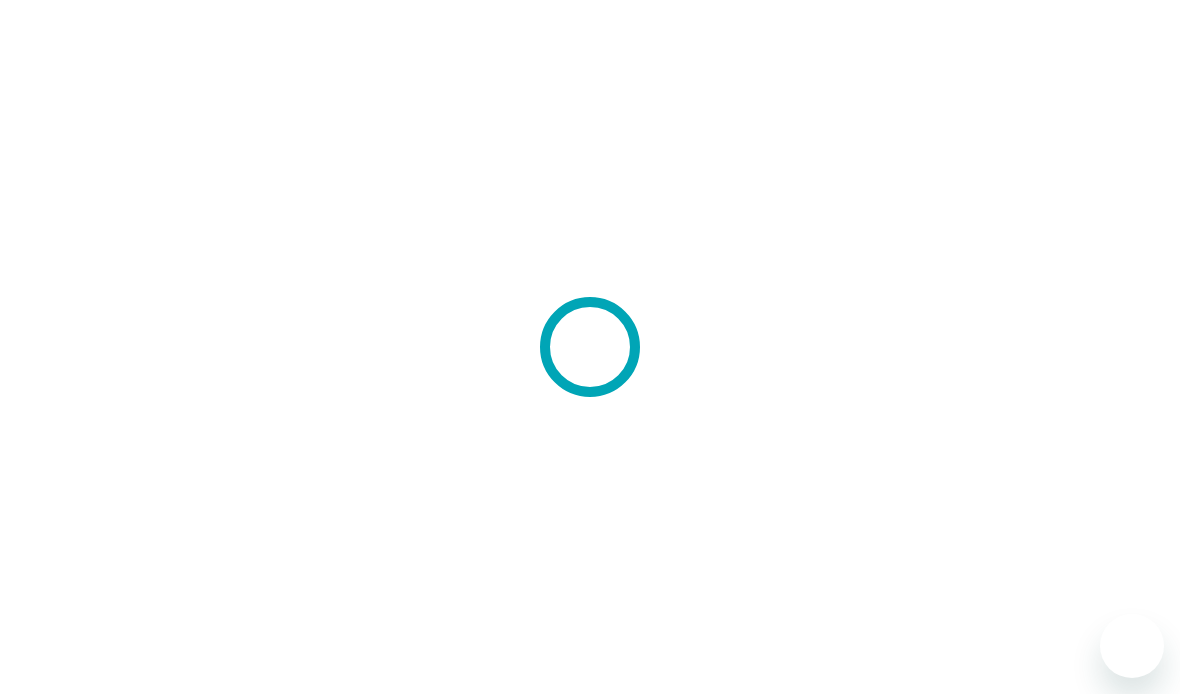 scroll, scrollTop: 0, scrollLeft: 0, axis: both 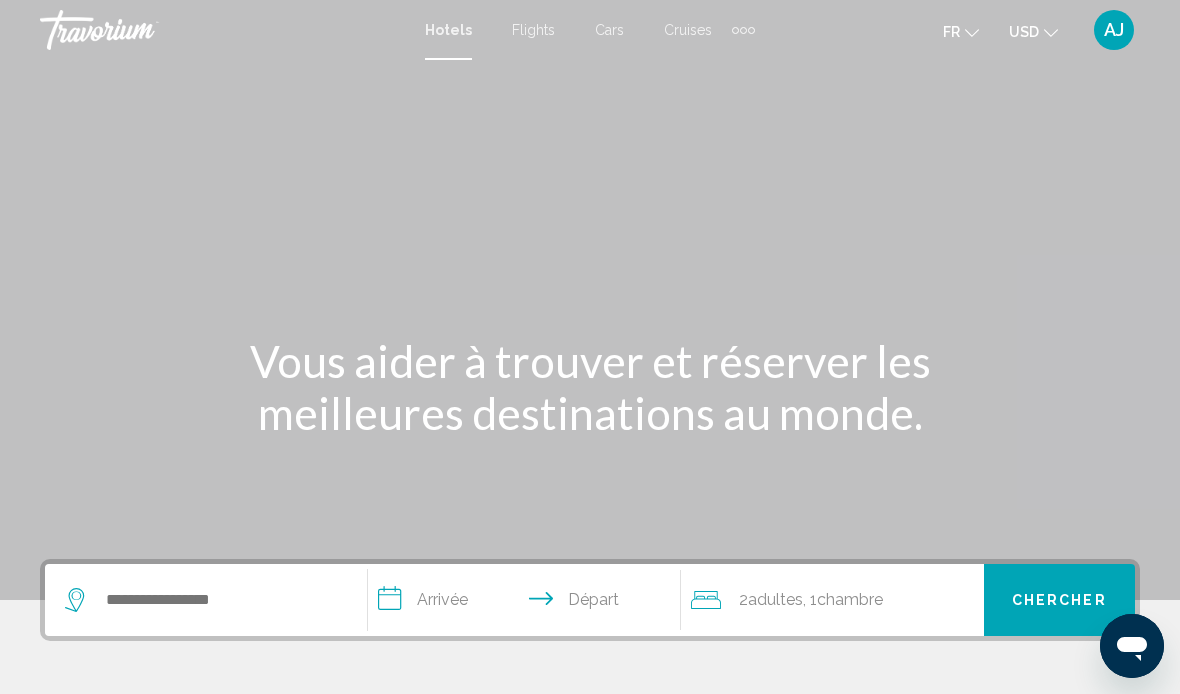 click on "USD" 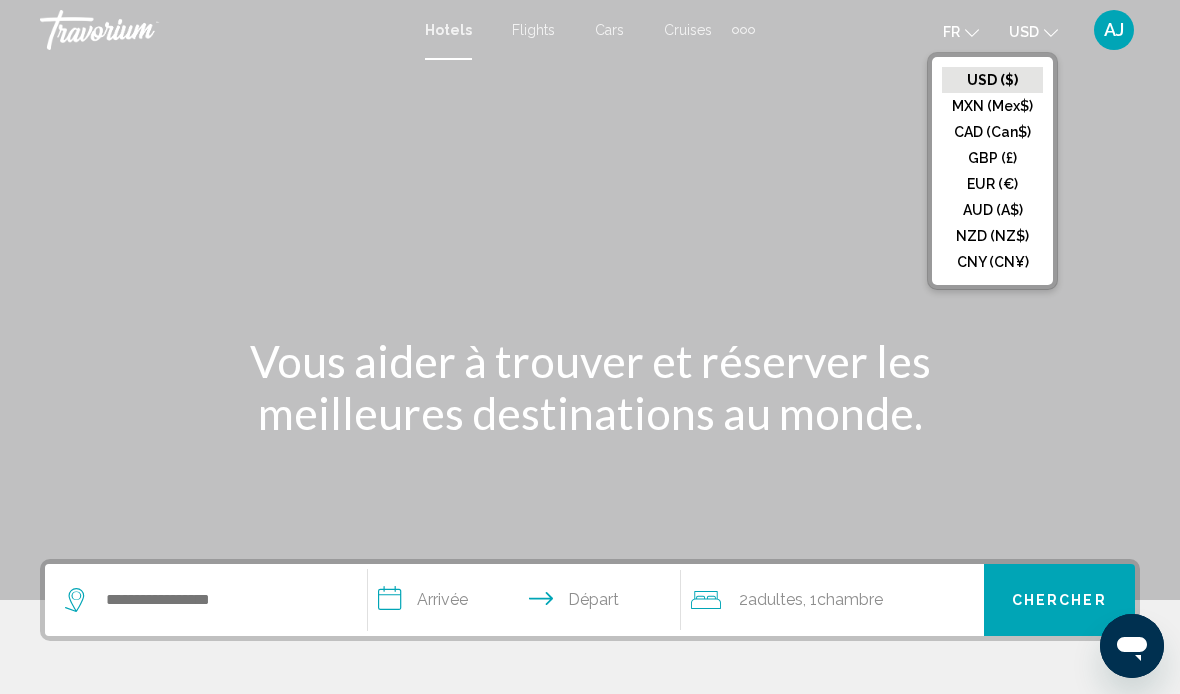 click on "EUR (€)" 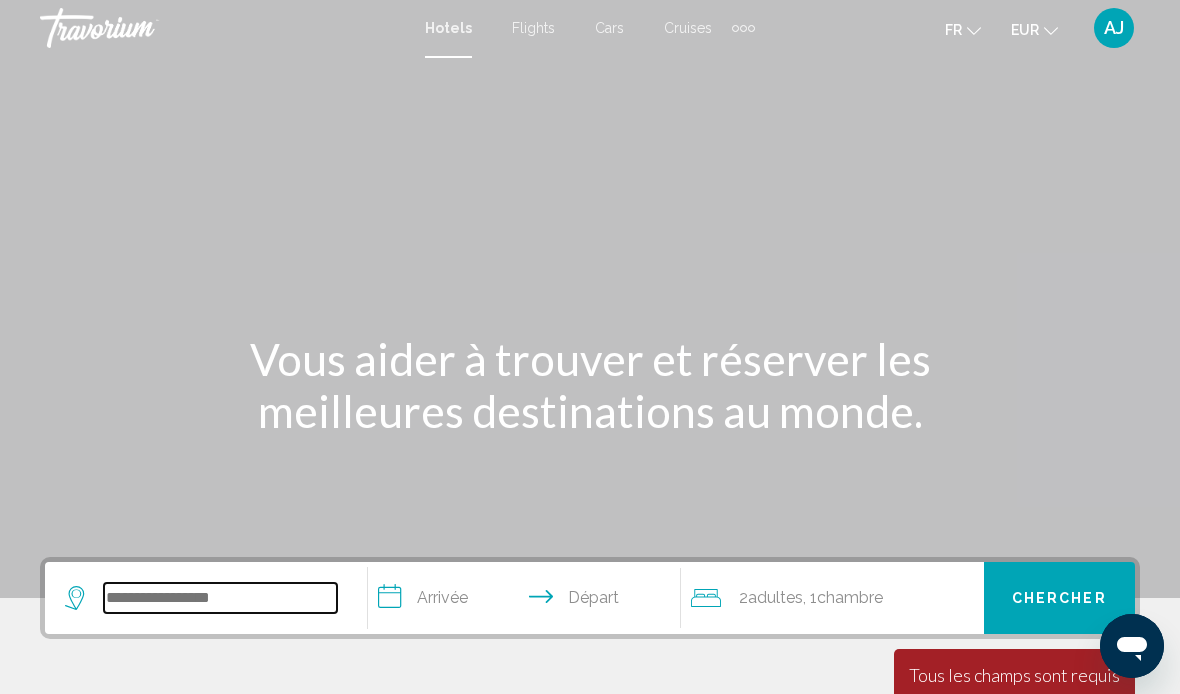 click at bounding box center (220, 598) 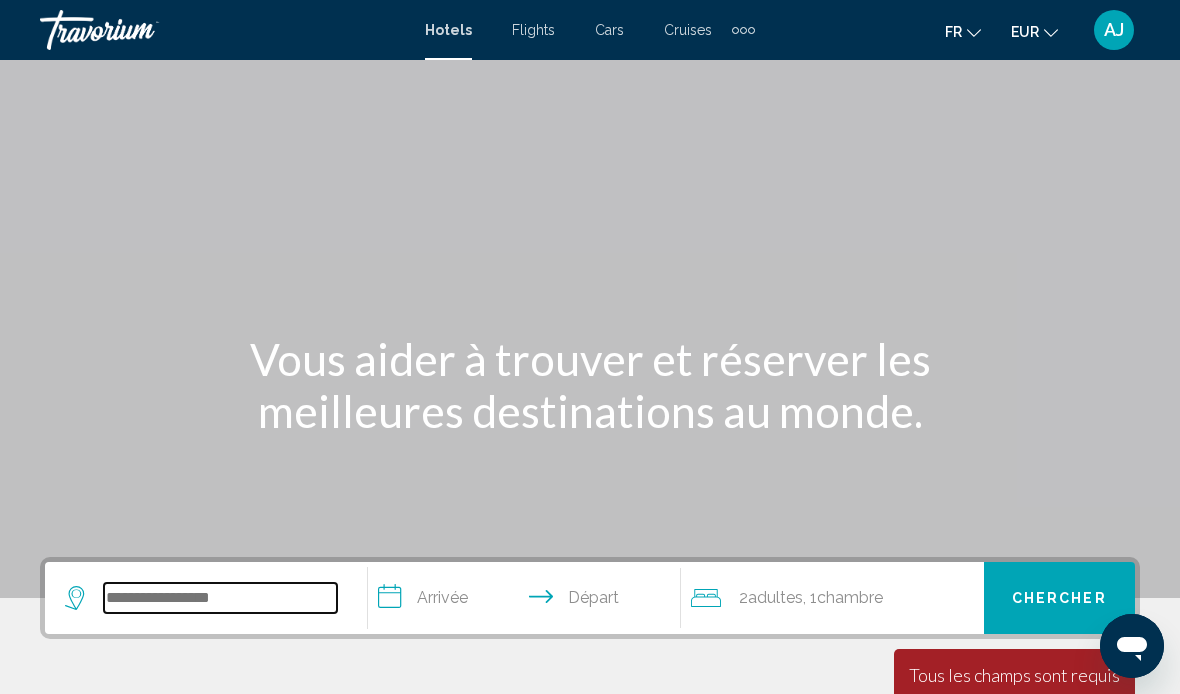 scroll, scrollTop: 6, scrollLeft: 0, axis: vertical 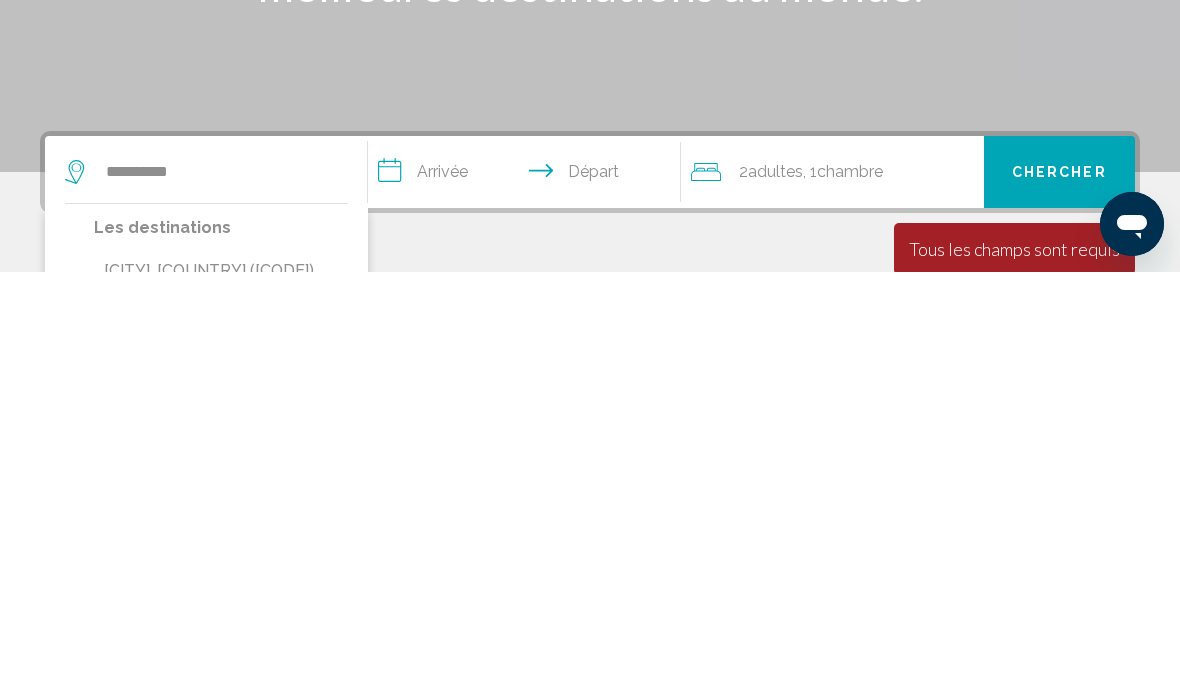 click on "[CITY], [COUNTRY] ([CODE])" at bounding box center (221, 693) 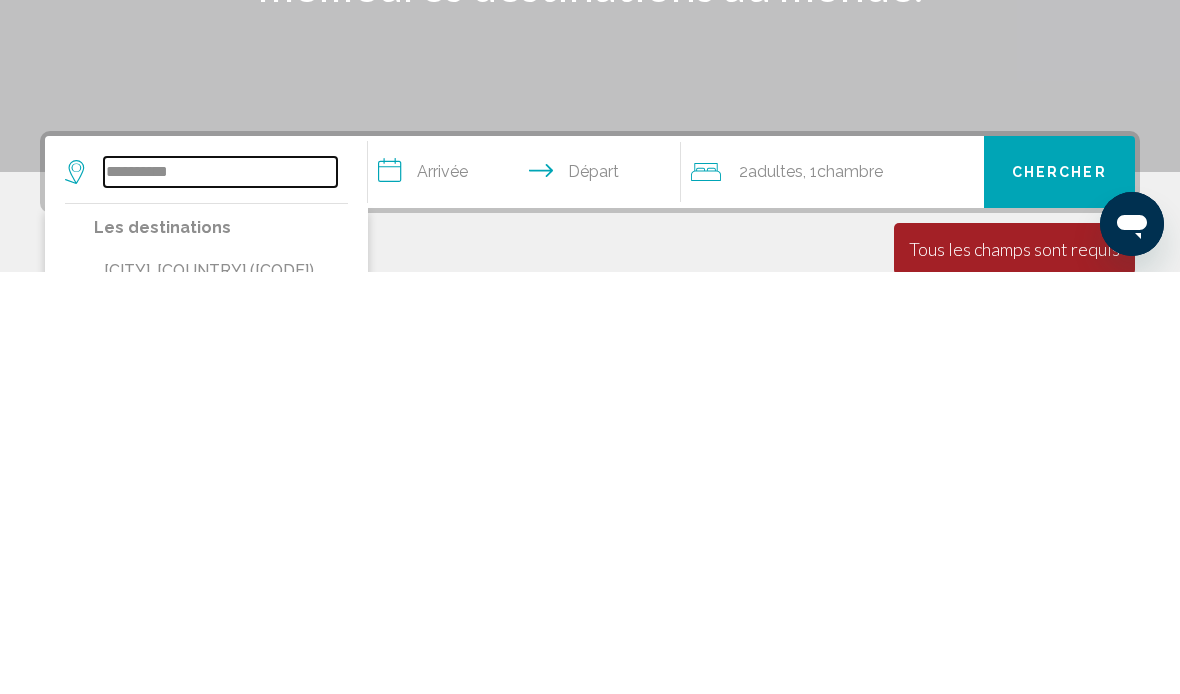 type on "**********" 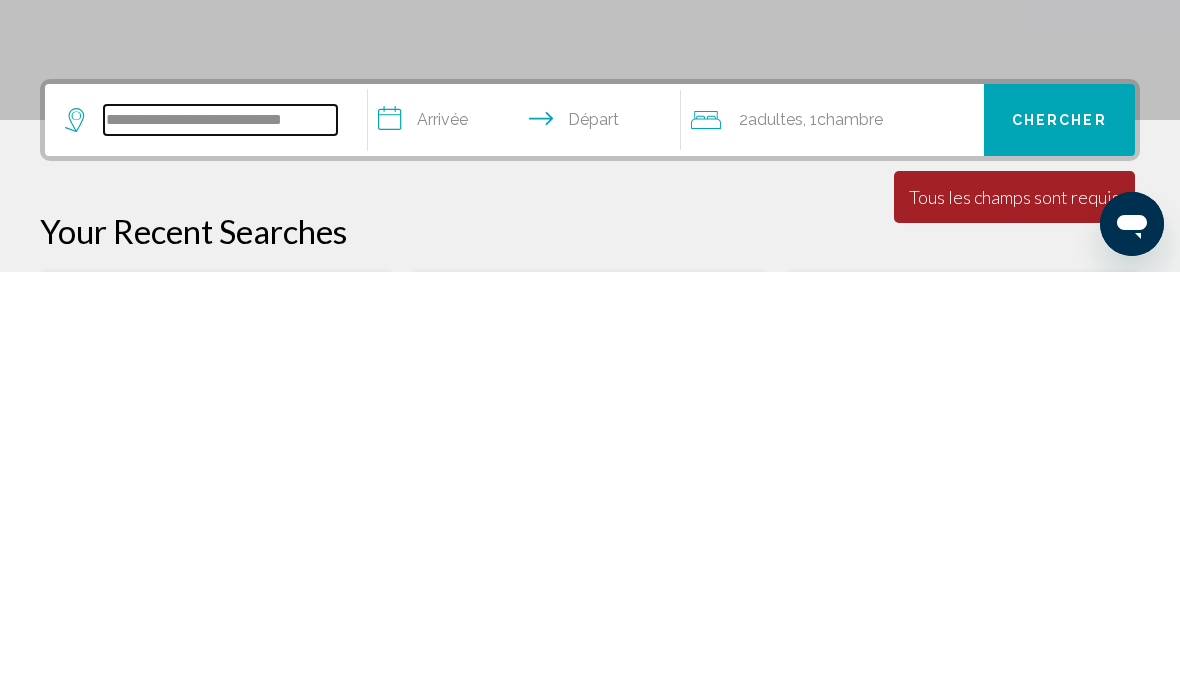 scroll, scrollTop: 72, scrollLeft: 0, axis: vertical 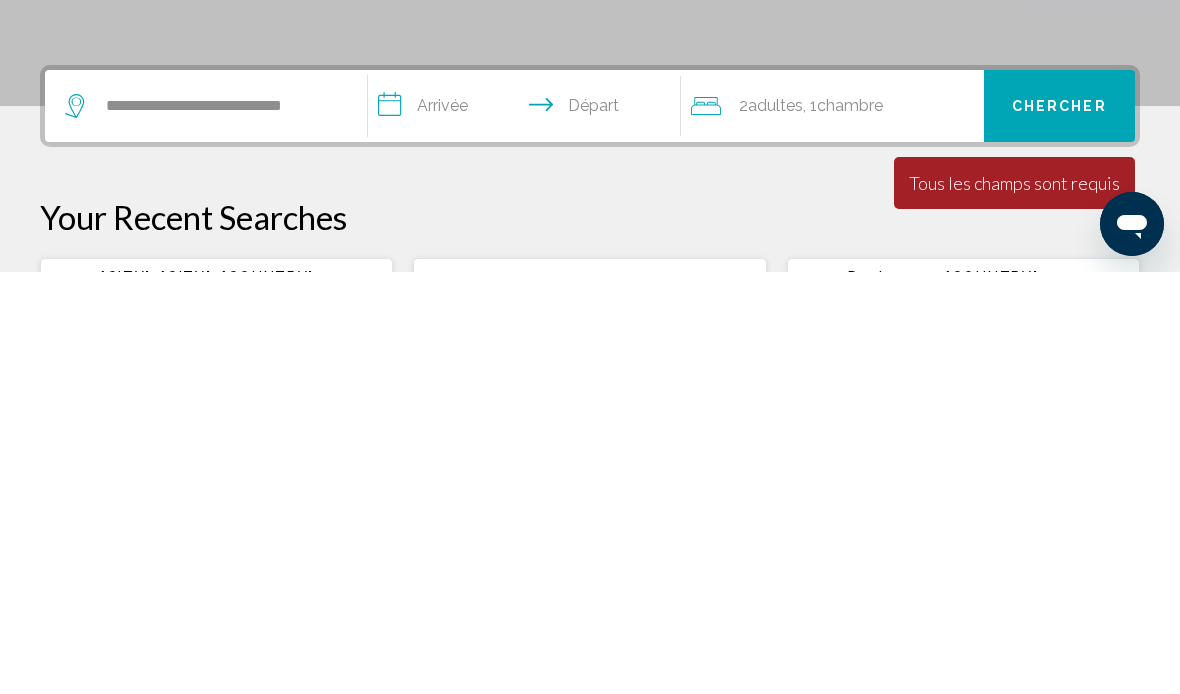 click on "**********" at bounding box center [528, 531] 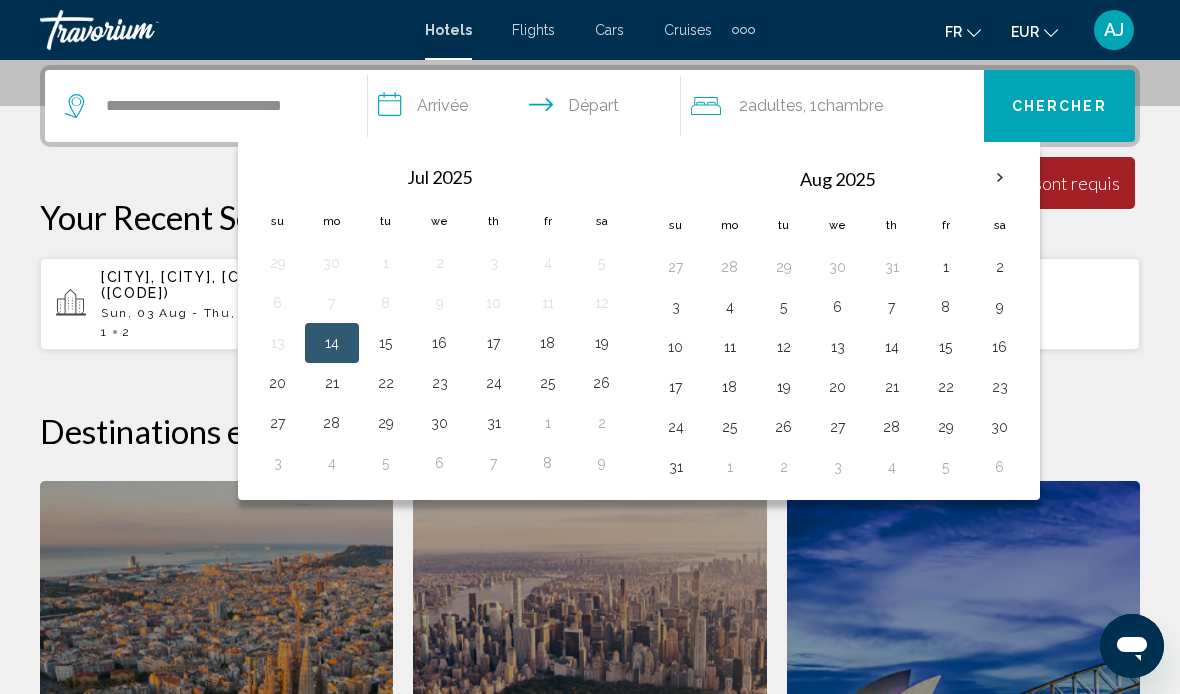 click on "2" at bounding box center [1000, 267] 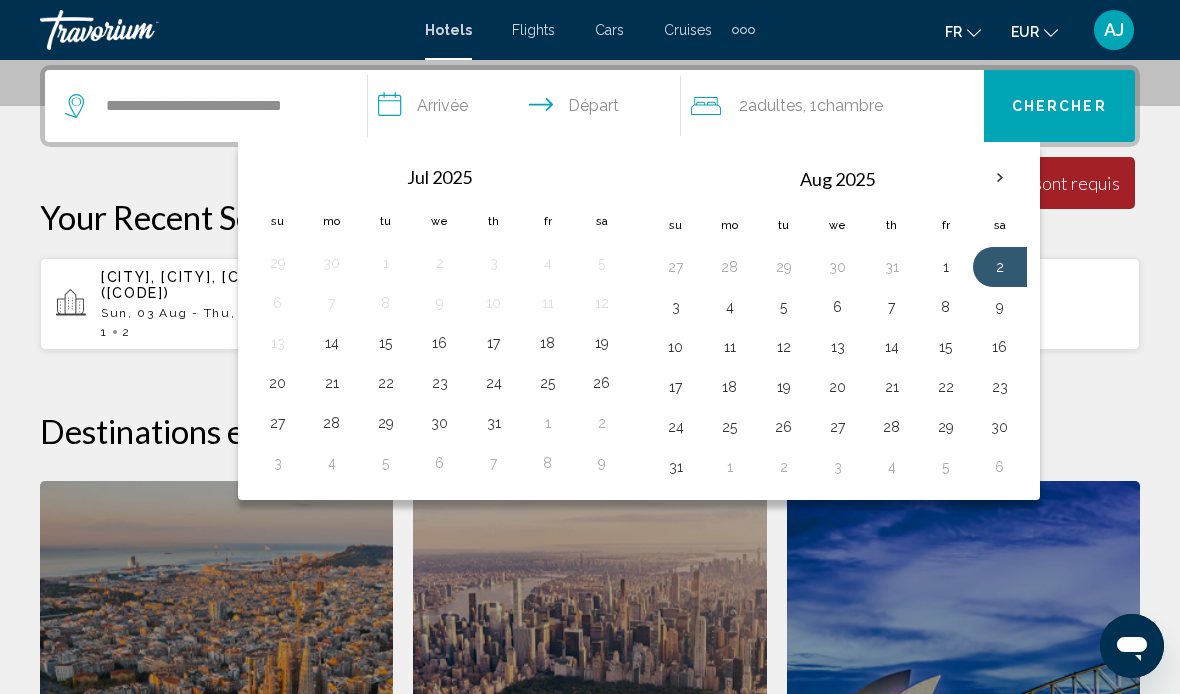 click on "2" at bounding box center (1000, 267) 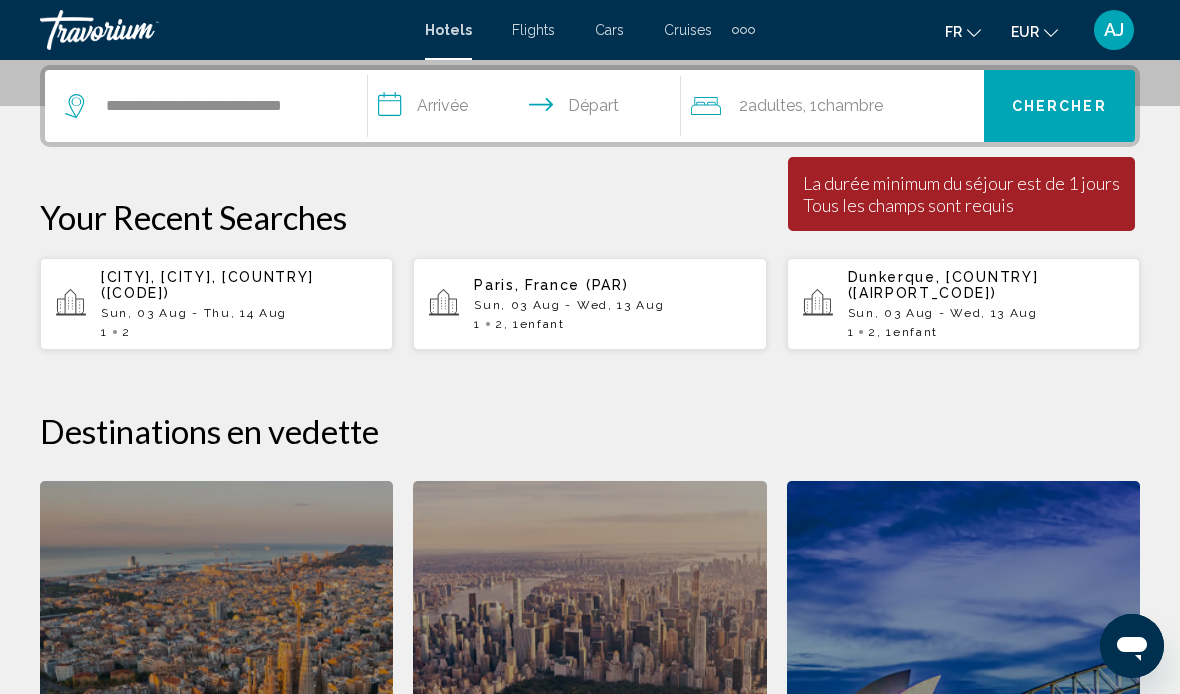 click on "**********" at bounding box center (528, 109) 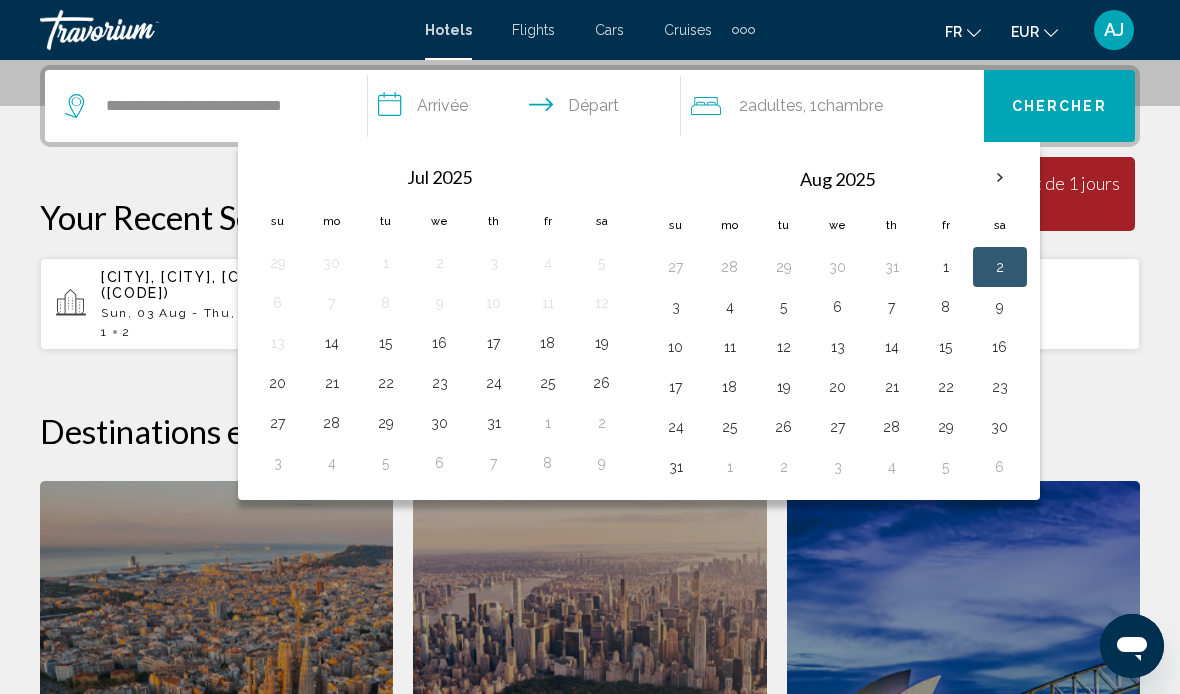 click on "**********" at bounding box center [528, 109] 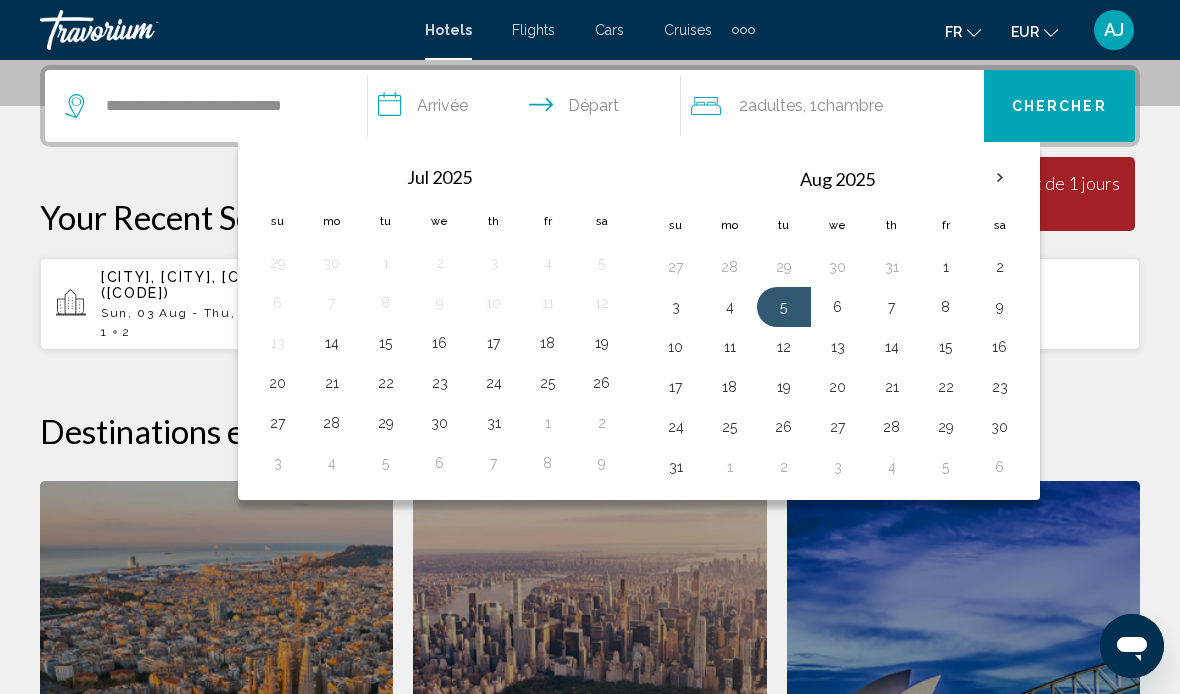click on "**********" at bounding box center (528, 109) 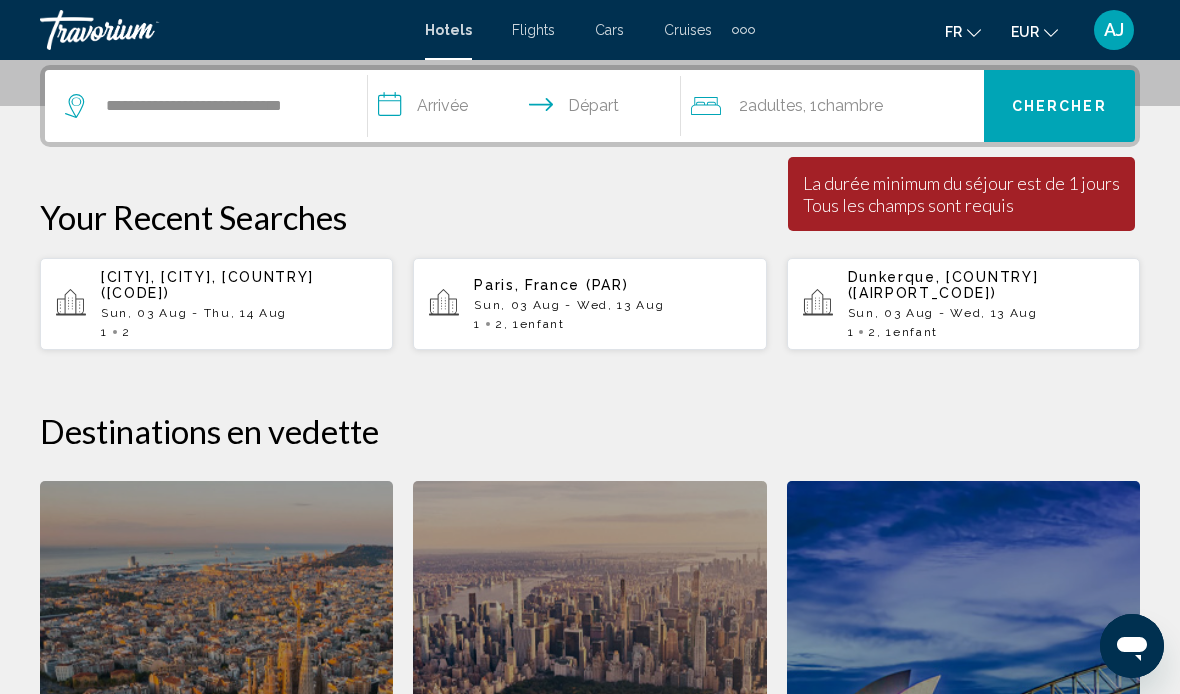 click on "**********" at bounding box center [528, 109] 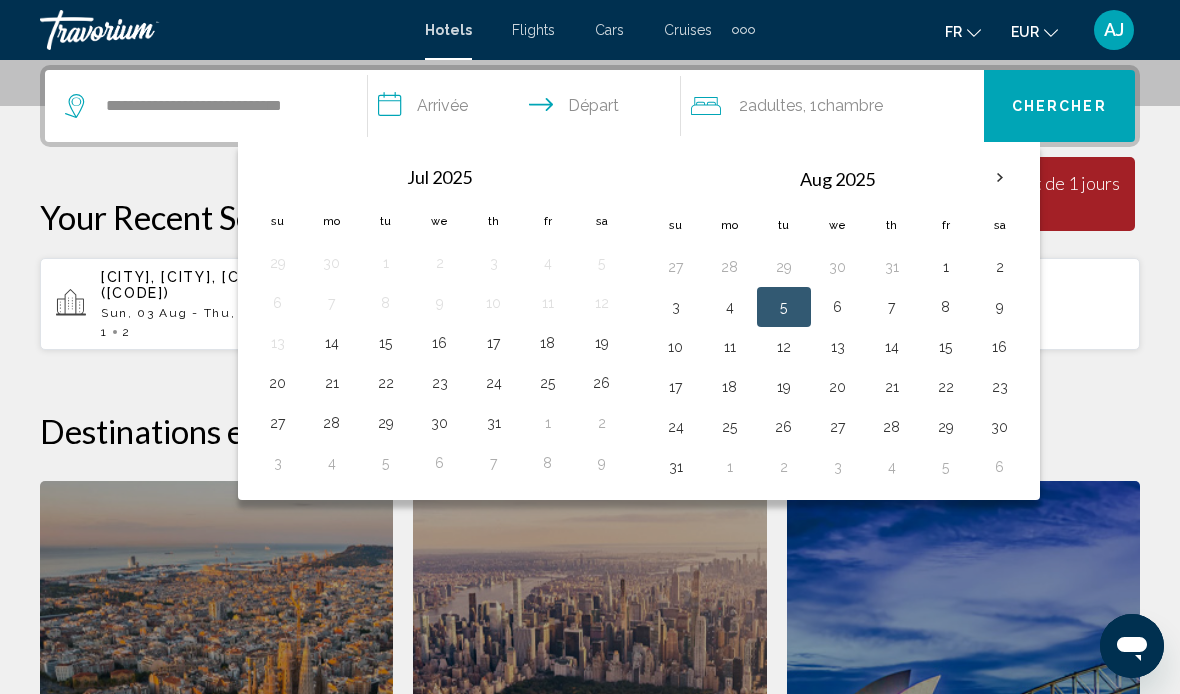 click on "2" at bounding box center (1000, 267) 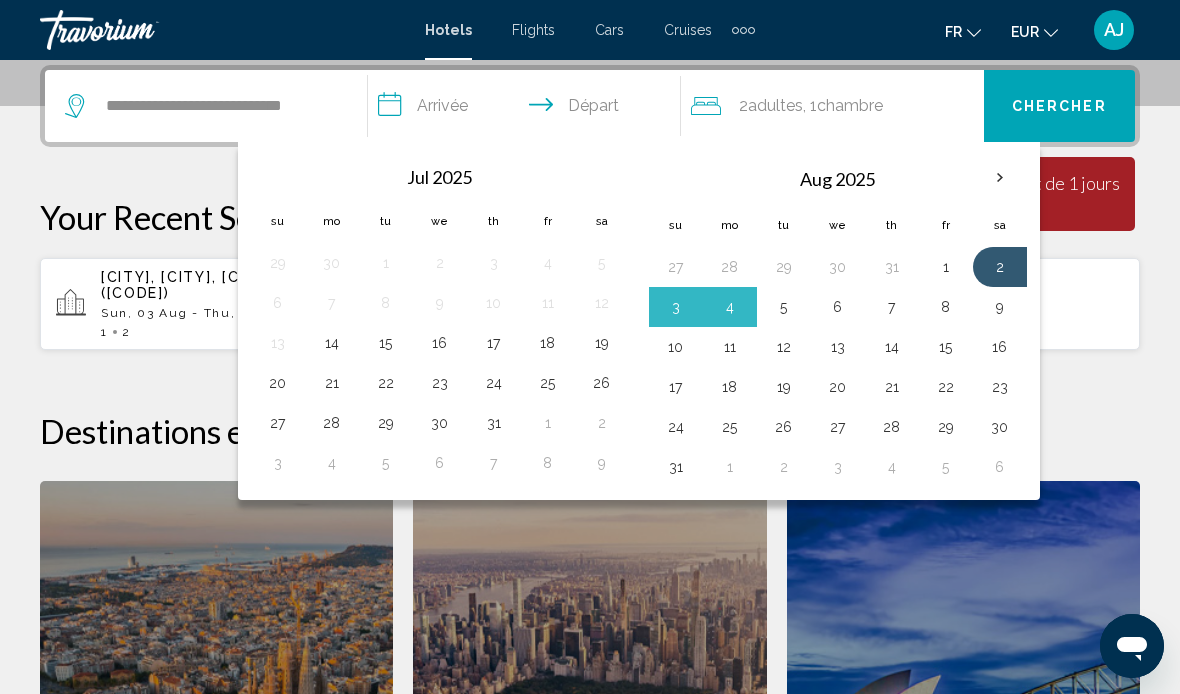 click on ", 1  Chambre pièces" 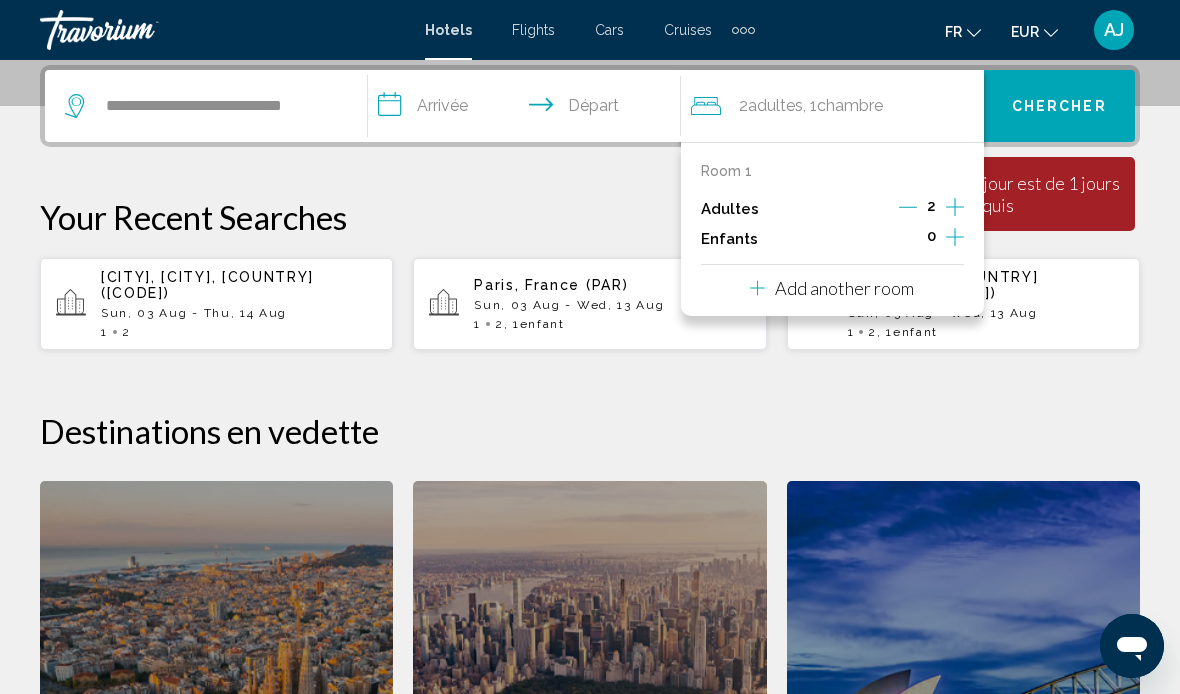 click 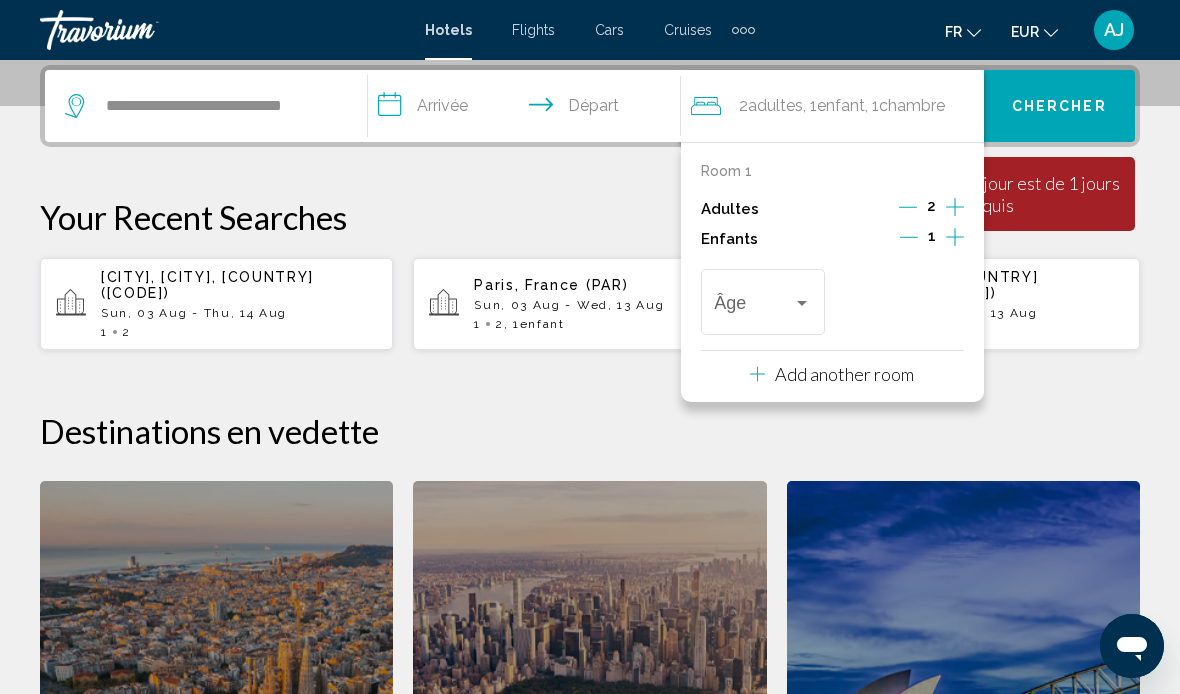 click at bounding box center (802, 303) 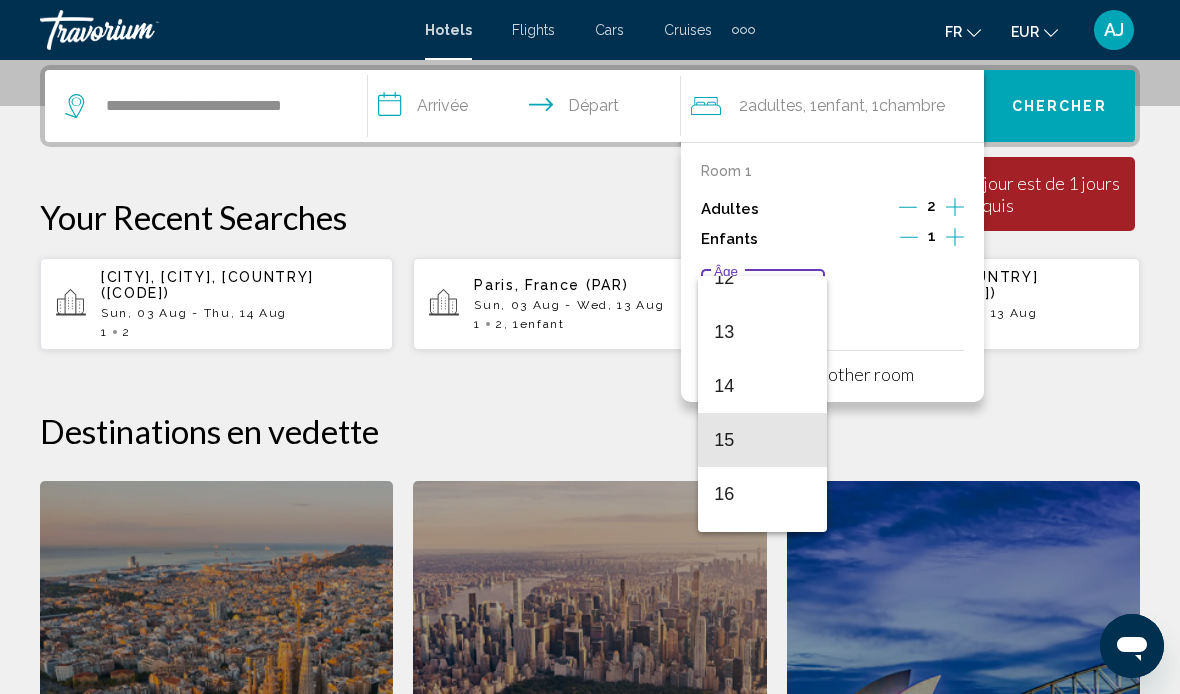 scroll, scrollTop: 671, scrollLeft: 0, axis: vertical 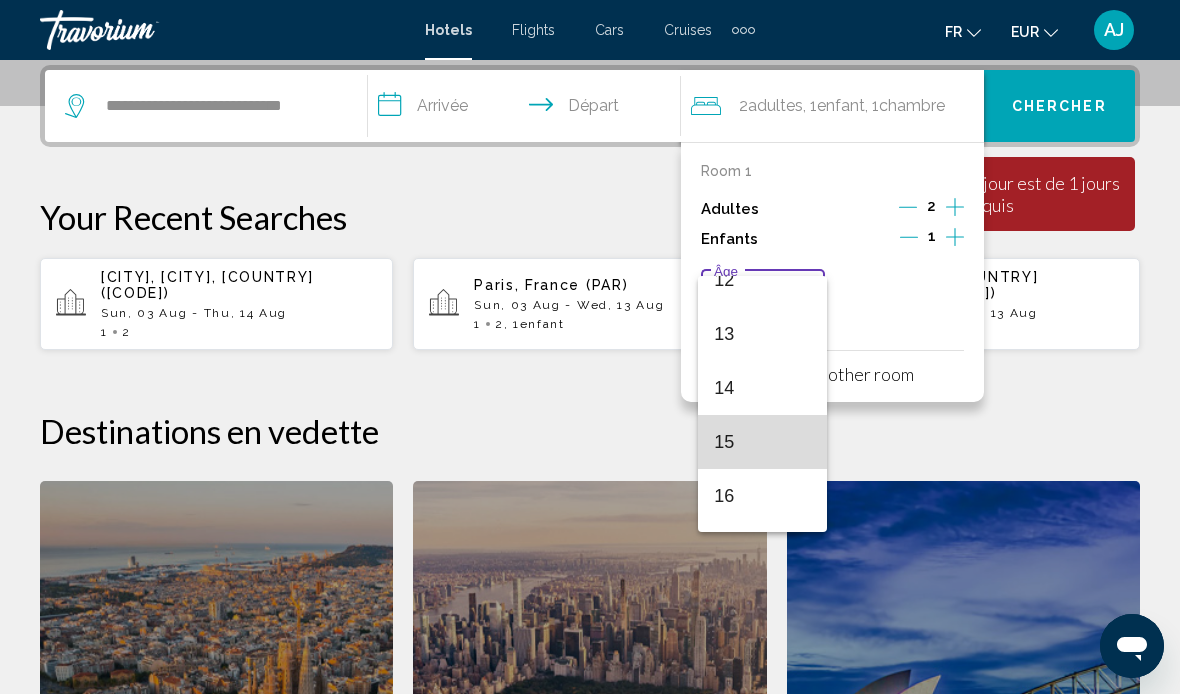 click on "15" at bounding box center [762, 442] 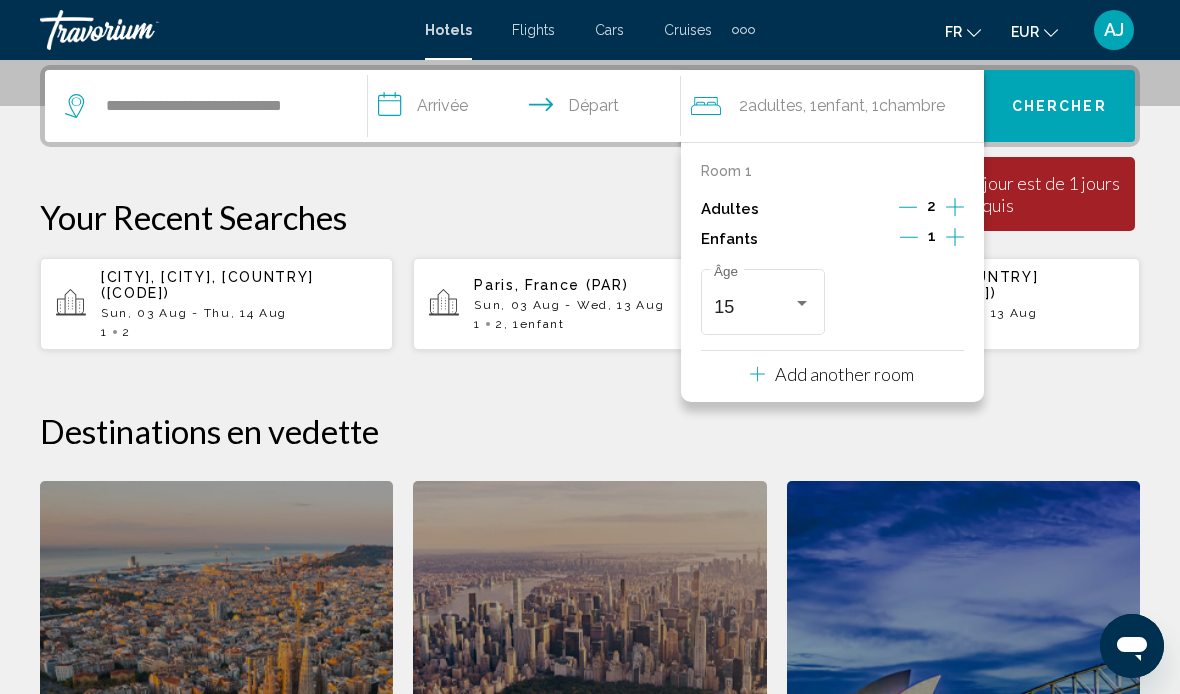 click on "Chercher" at bounding box center (1059, 107) 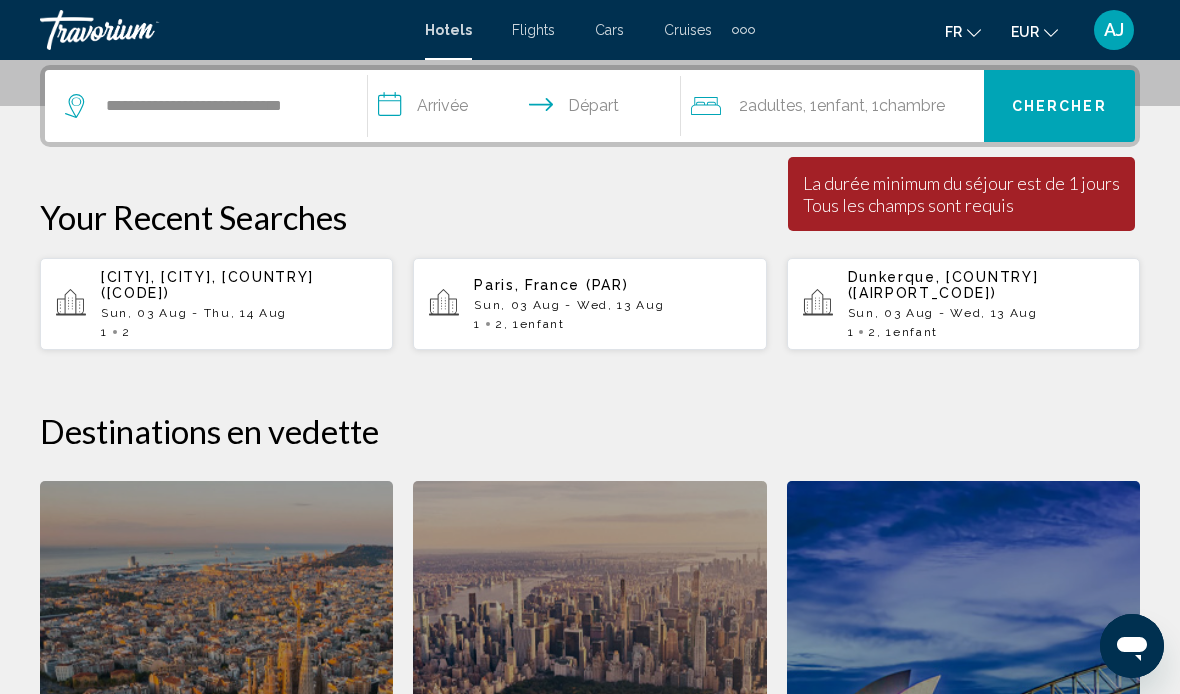 click on "Chercher" at bounding box center [1059, 107] 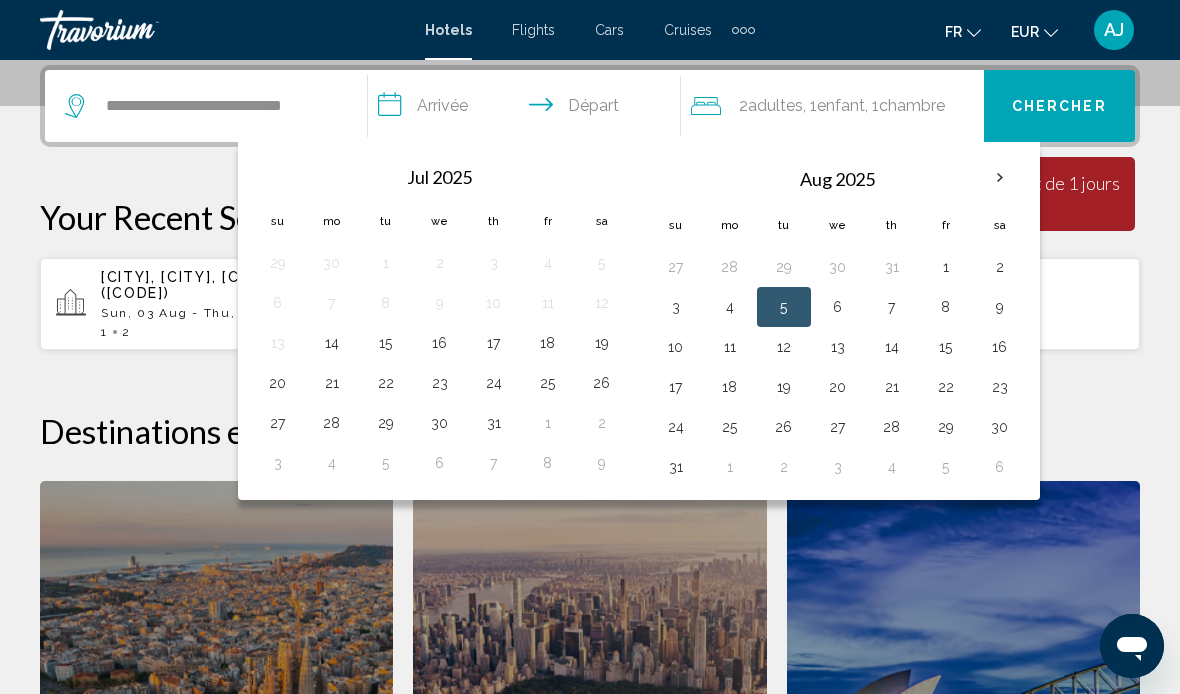 click on "2" at bounding box center (1000, 267) 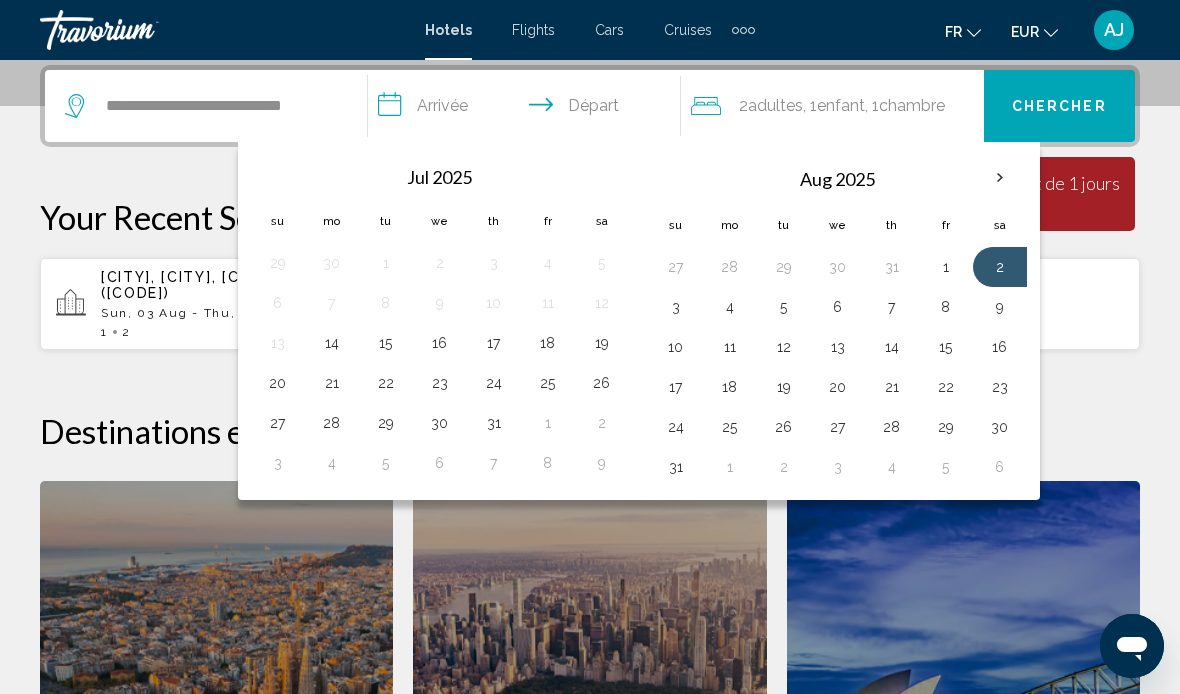 click on "2" at bounding box center (1000, 267) 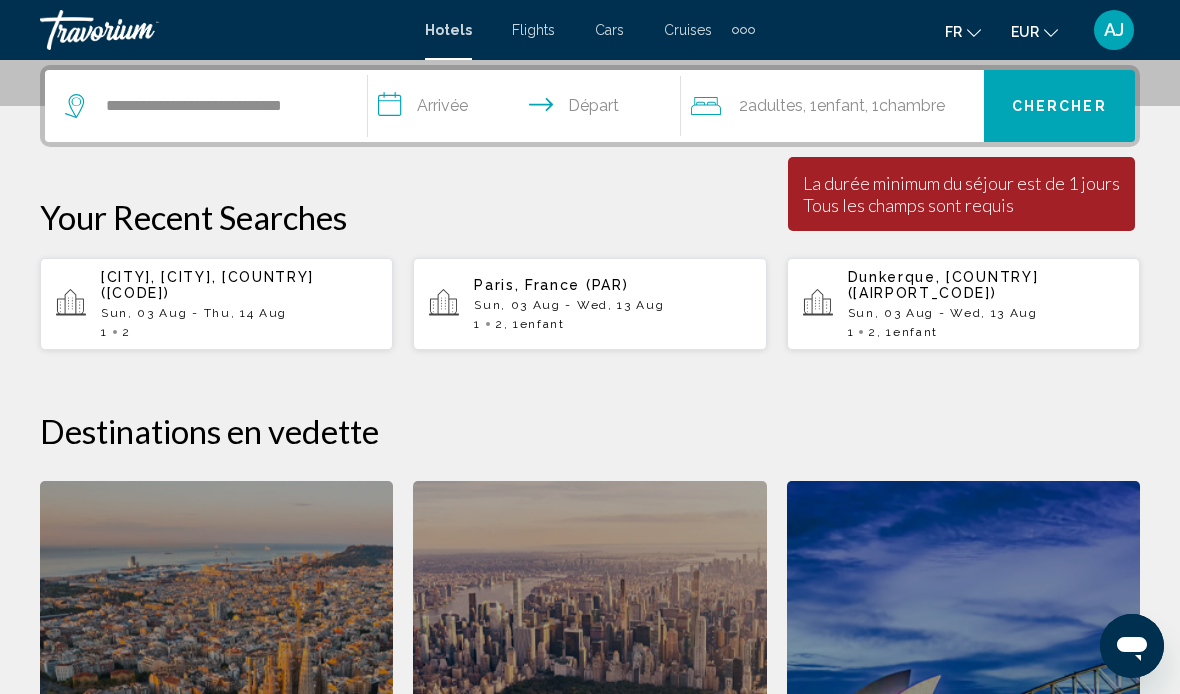 click on "**********" at bounding box center [528, 109] 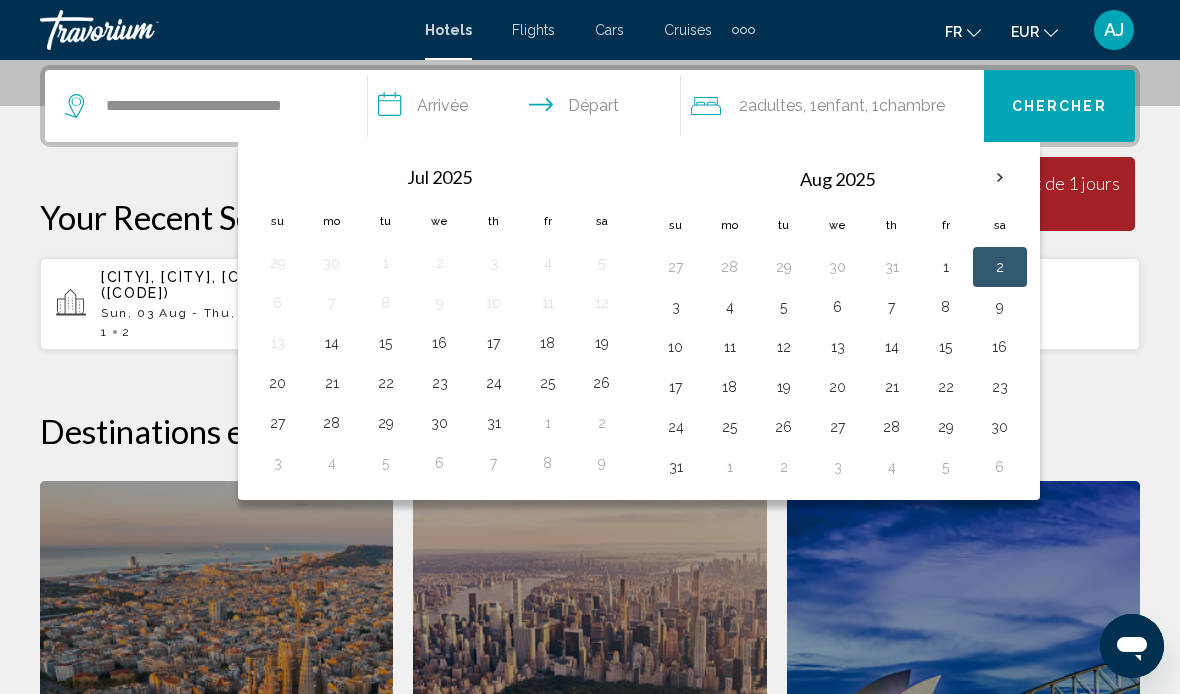 click on "5" at bounding box center [784, 307] 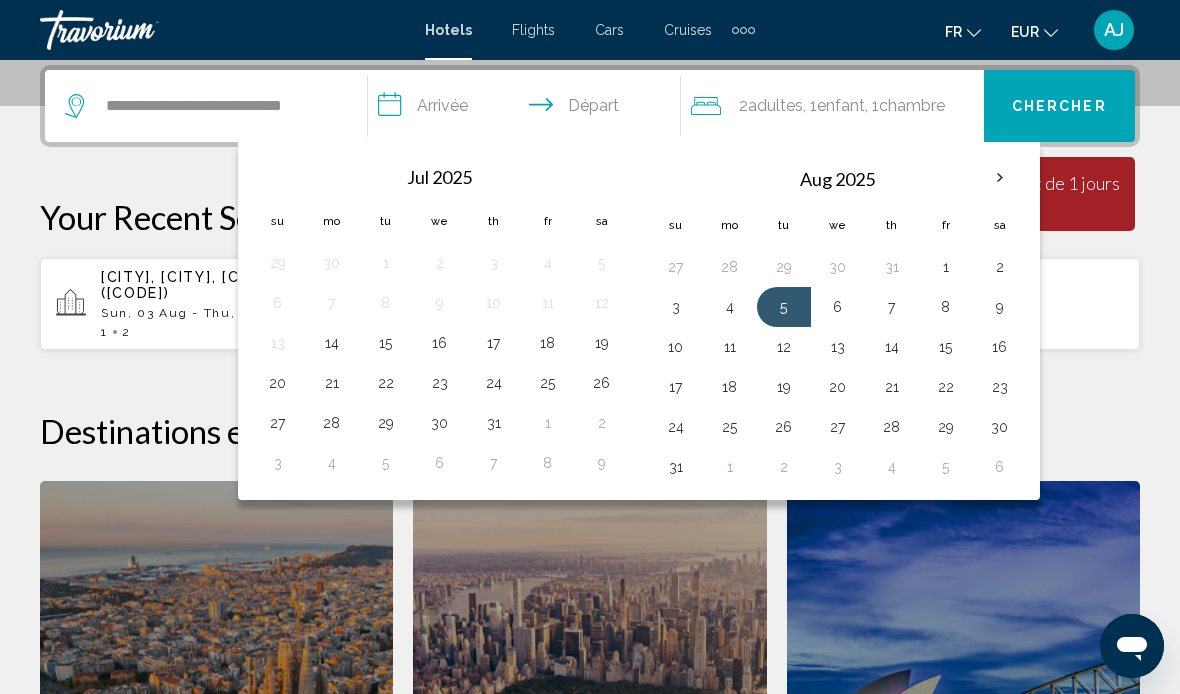 click on "5" at bounding box center [784, 307] 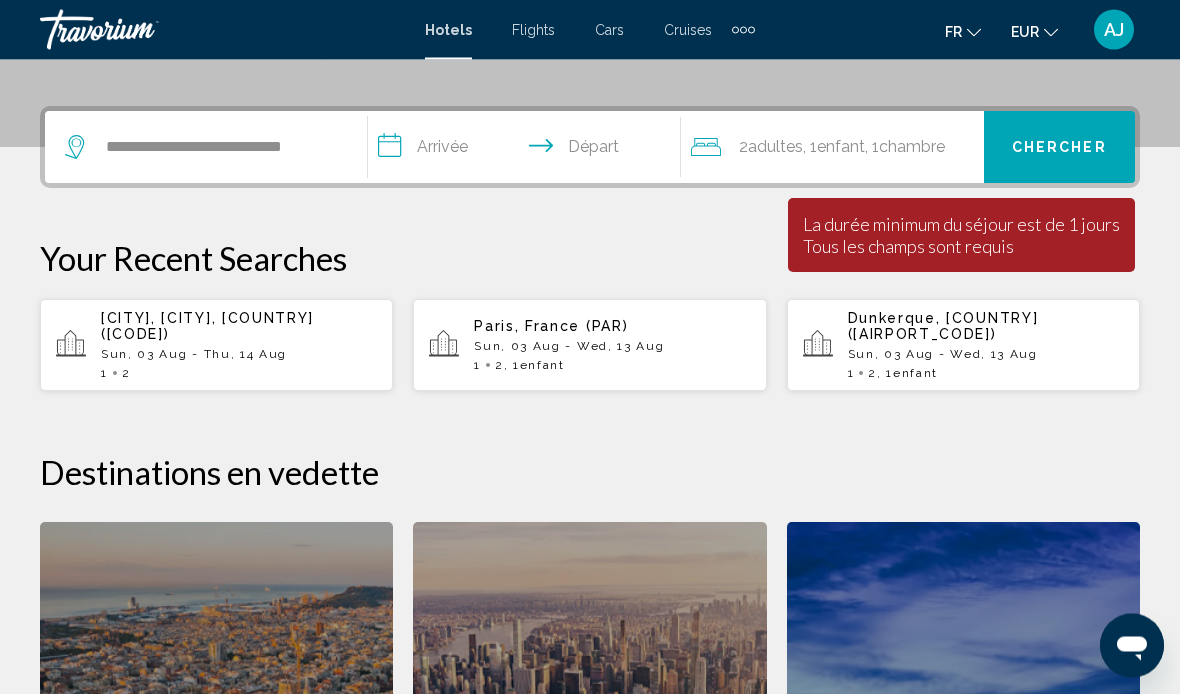 click on "**********" at bounding box center [528, 151] 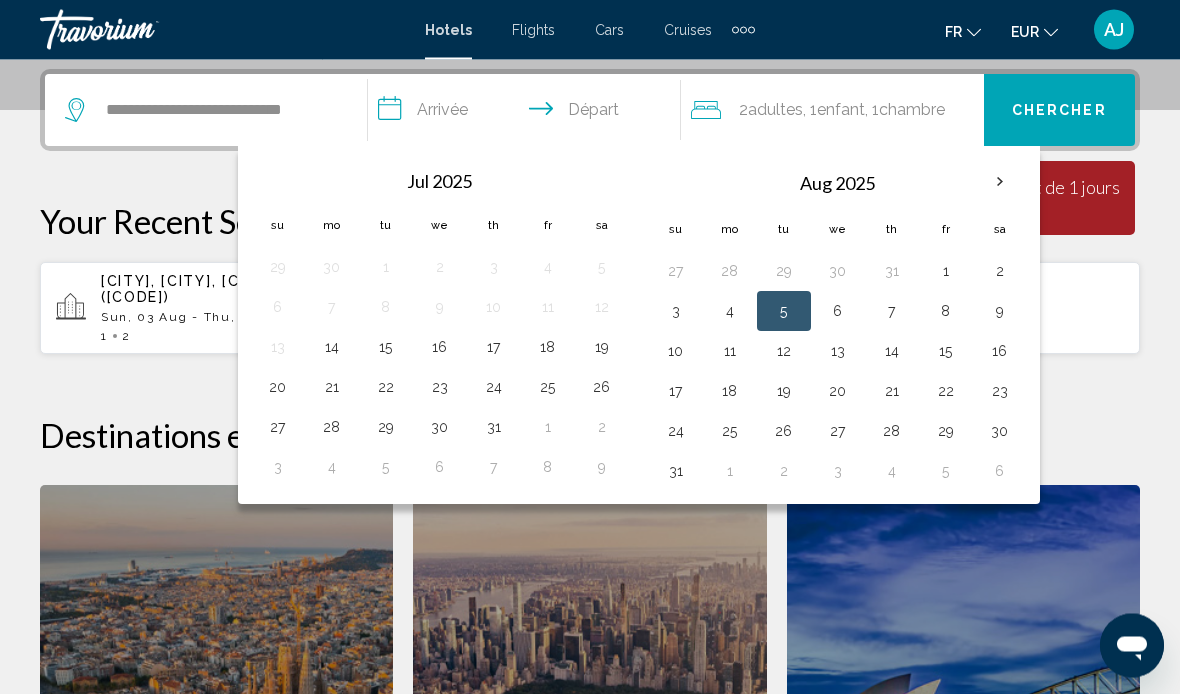 scroll, scrollTop: 494, scrollLeft: 0, axis: vertical 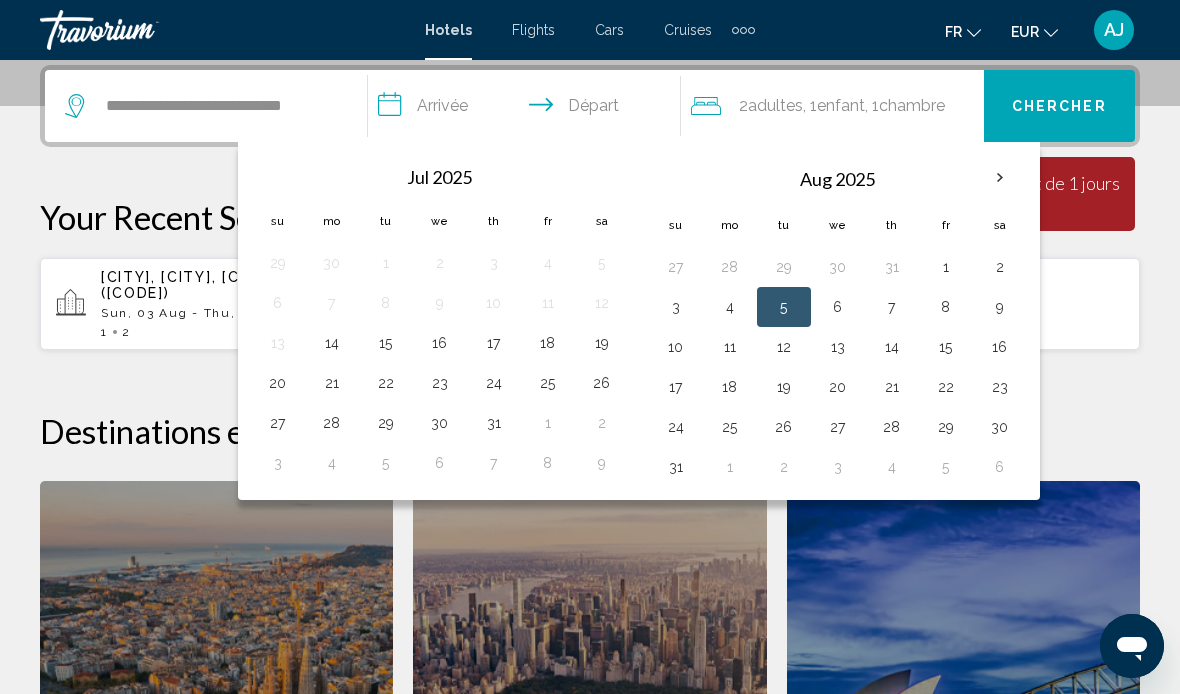 click on "2" at bounding box center [1000, 267] 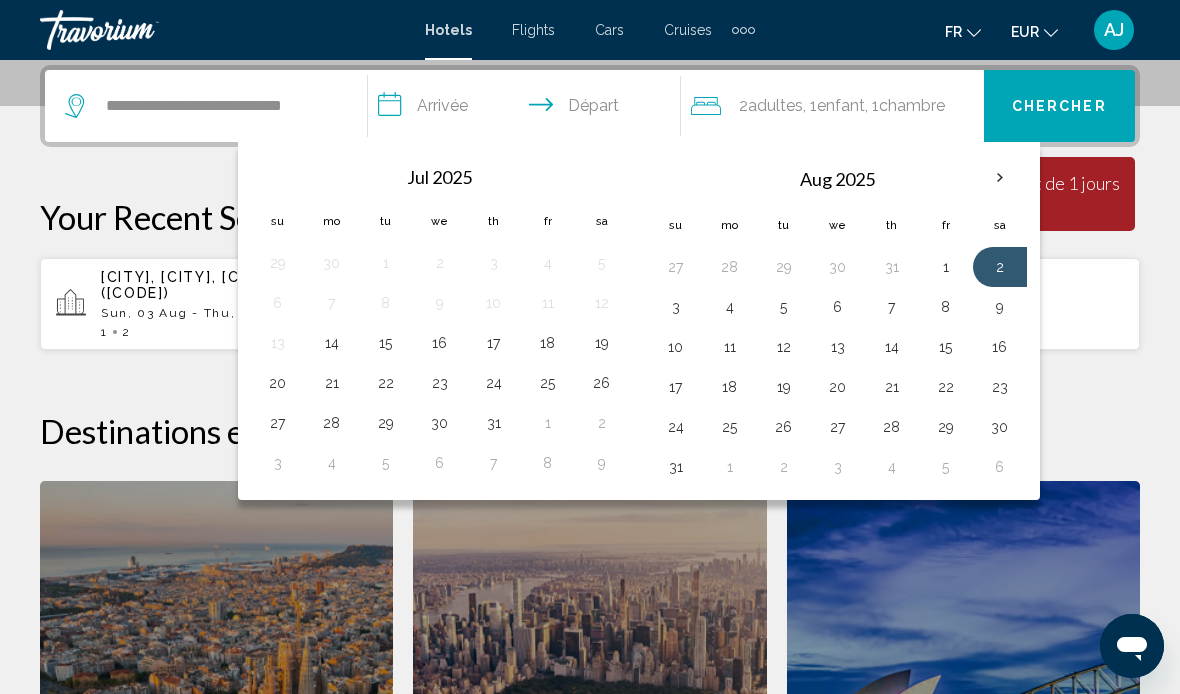 click on "5" at bounding box center [784, 307] 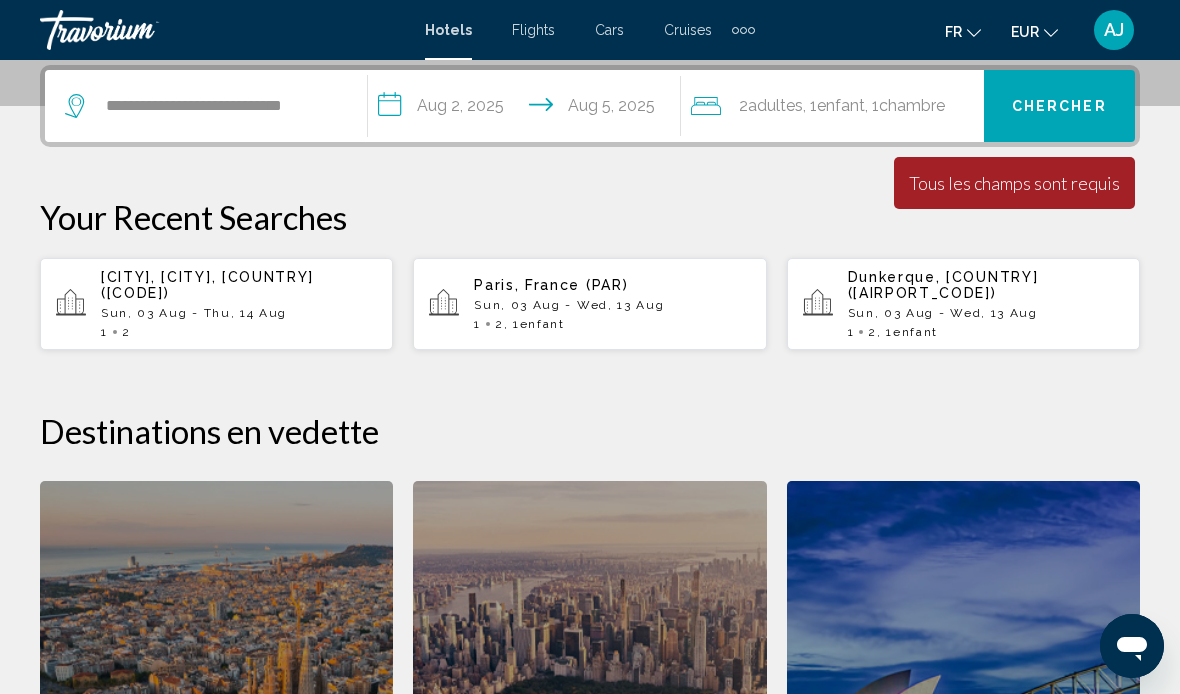 click on "Chercher" at bounding box center (1059, 107) 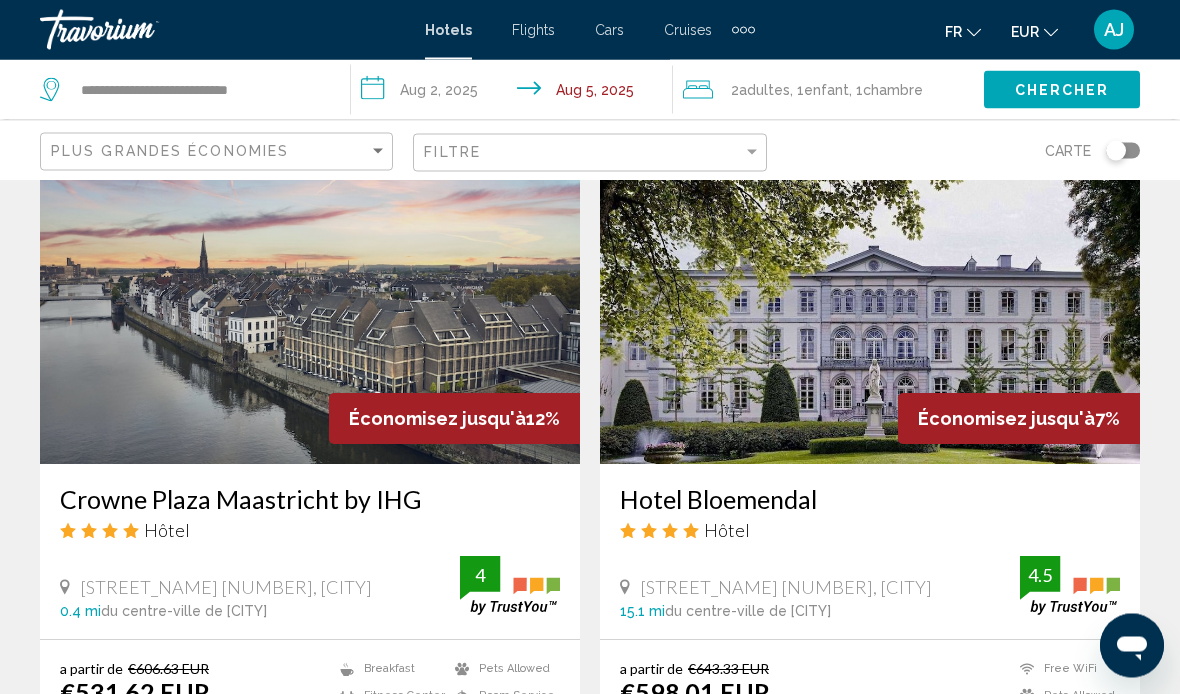 scroll, scrollTop: 820, scrollLeft: 0, axis: vertical 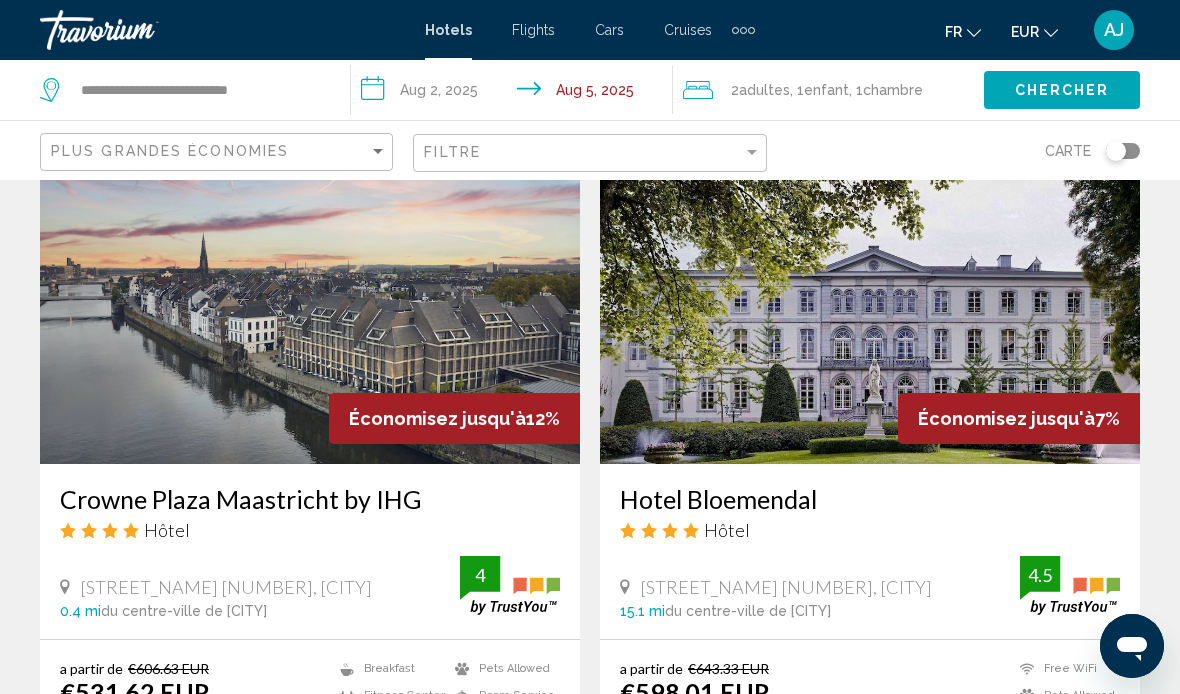 click on "Crowne Plaza Maastricht by IHG" at bounding box center (310, 499) 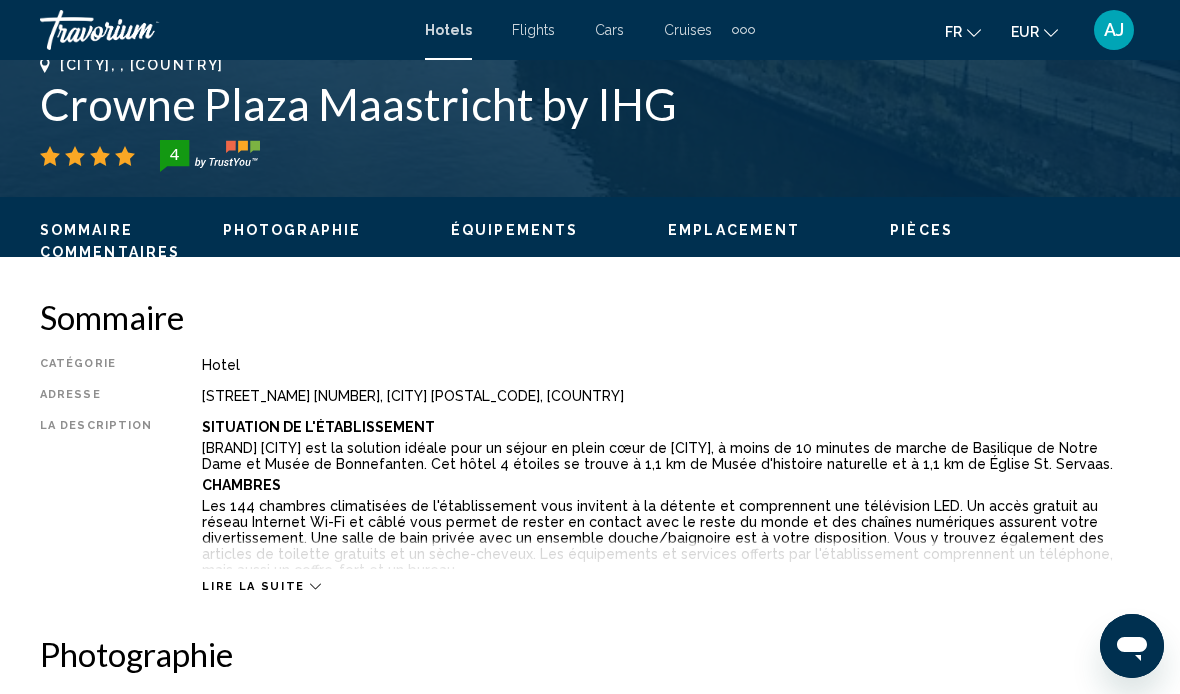 scroll, scrollTop: 833, scrollLeft: 0, axis: vertical 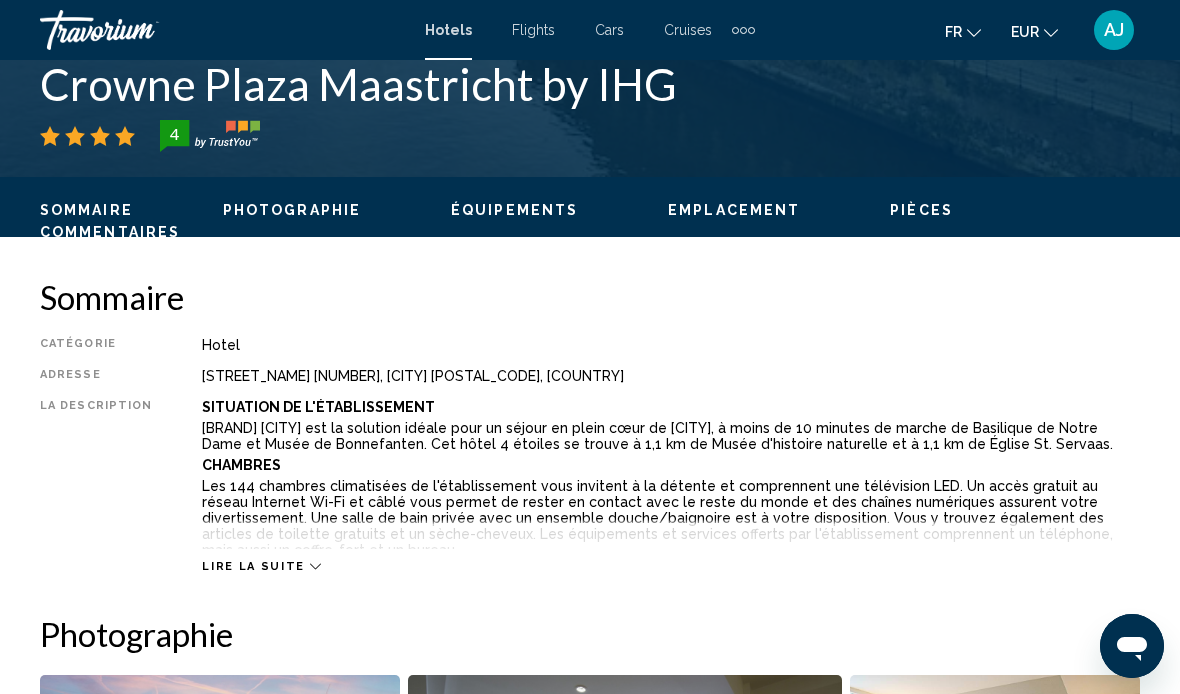 click 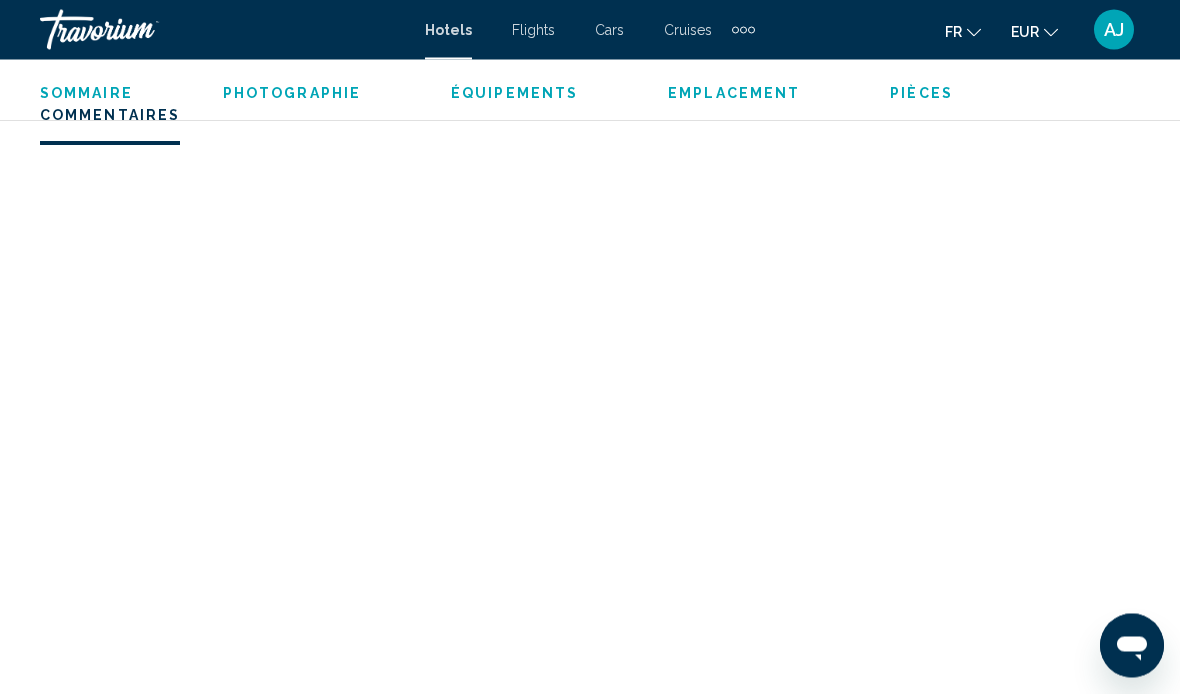 scroll, scrollTop: 5817, scrollLeft: 0, axis: vertical 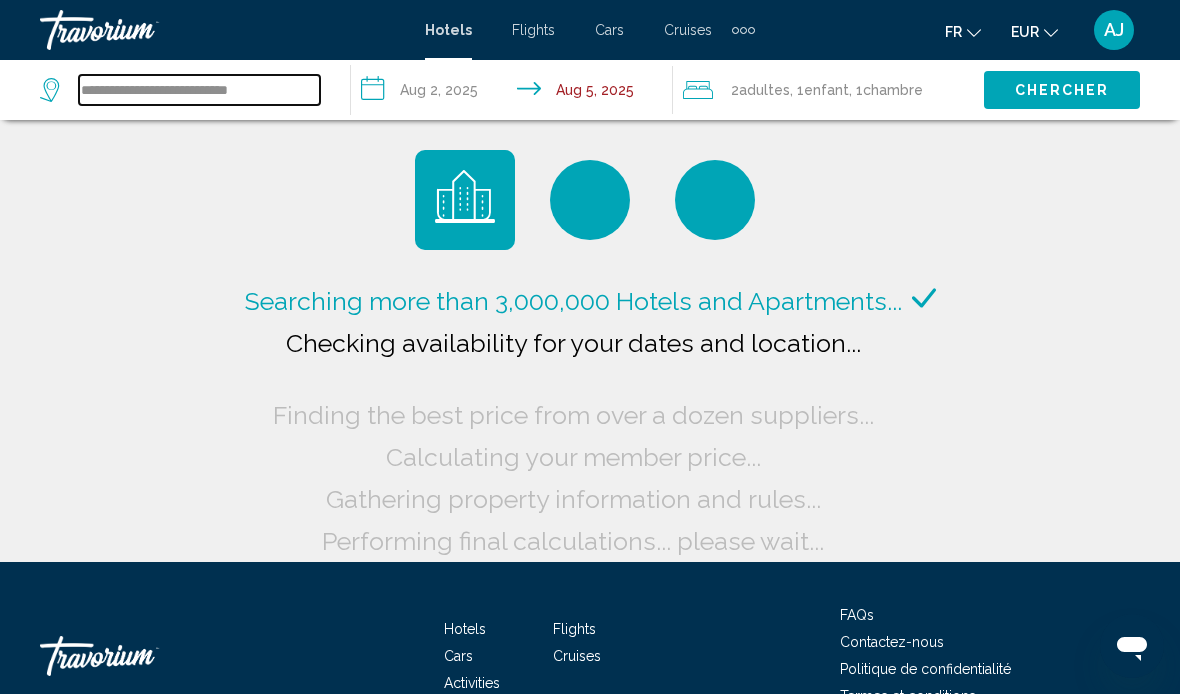 click on "**********" at bounding box center [199, 90] 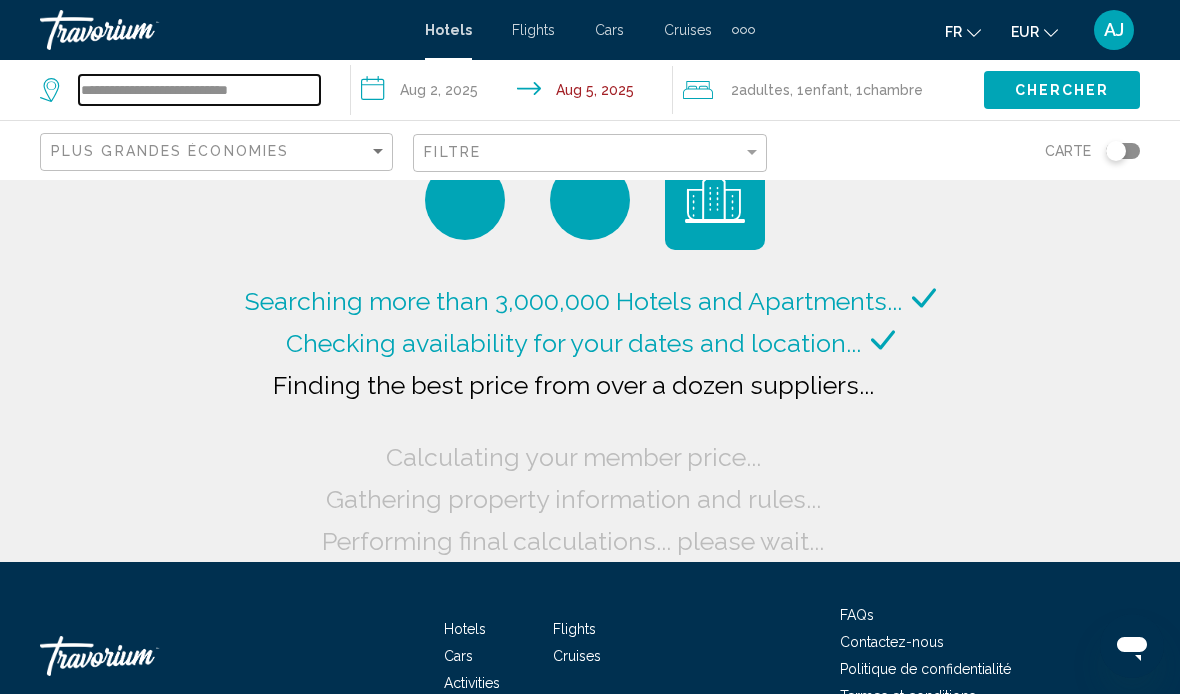 click on "**********" at bounding box center [199, 90] 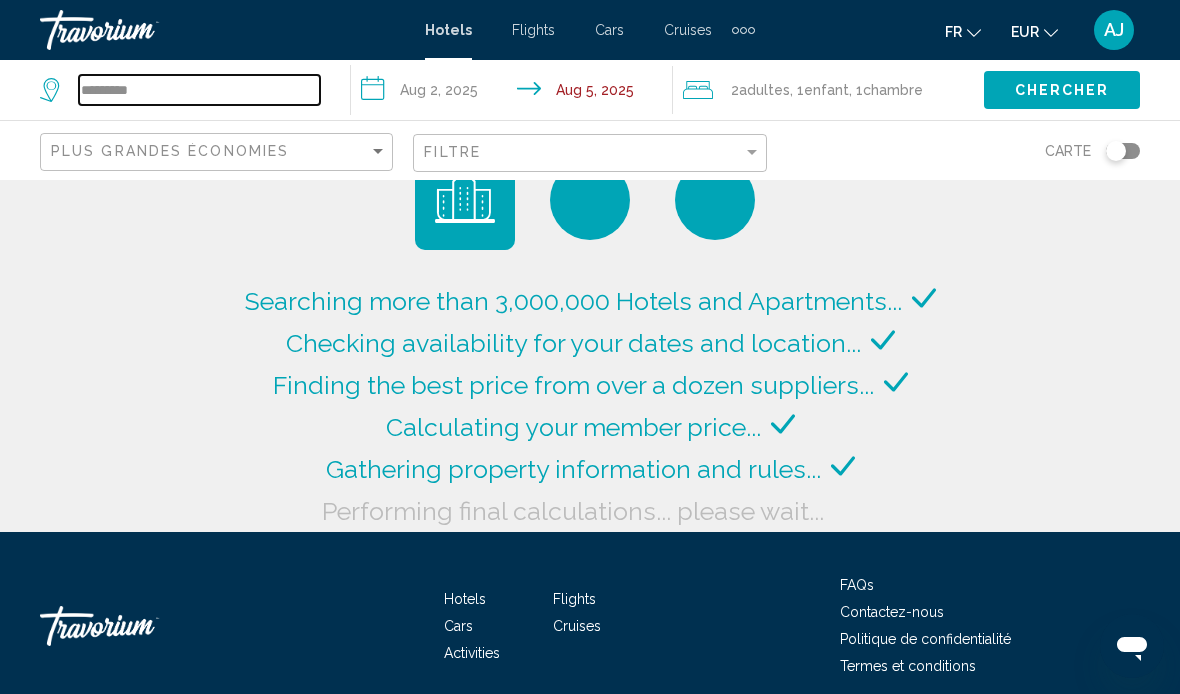 type on "********" 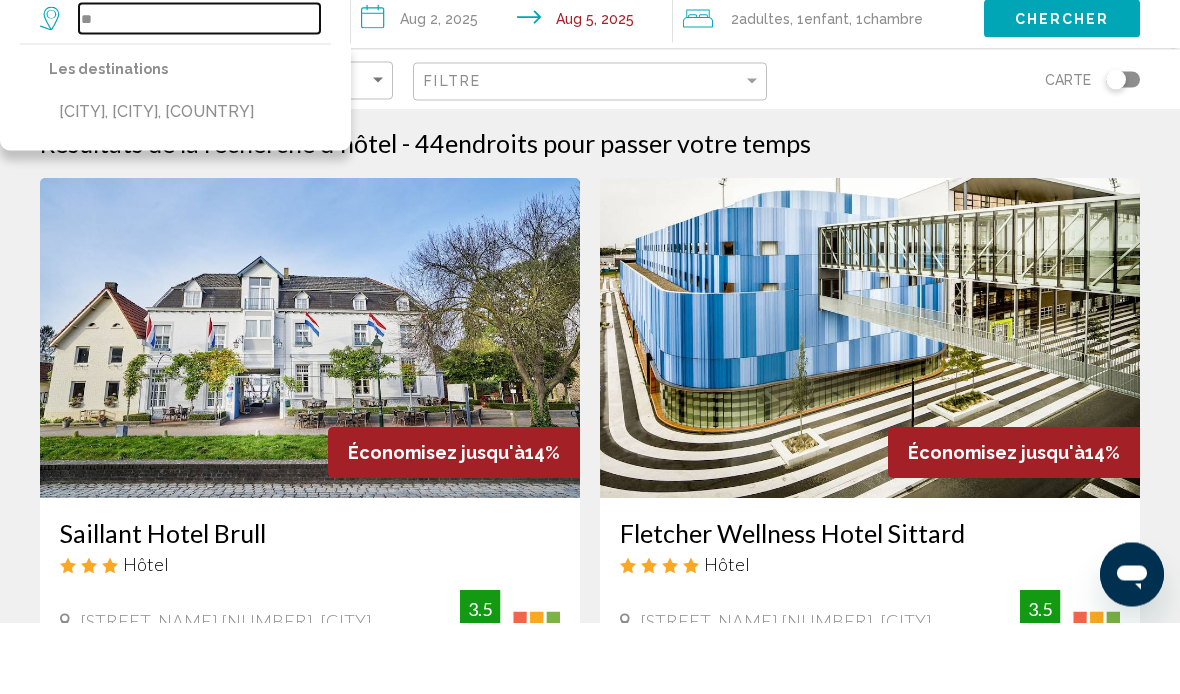 type on "*" 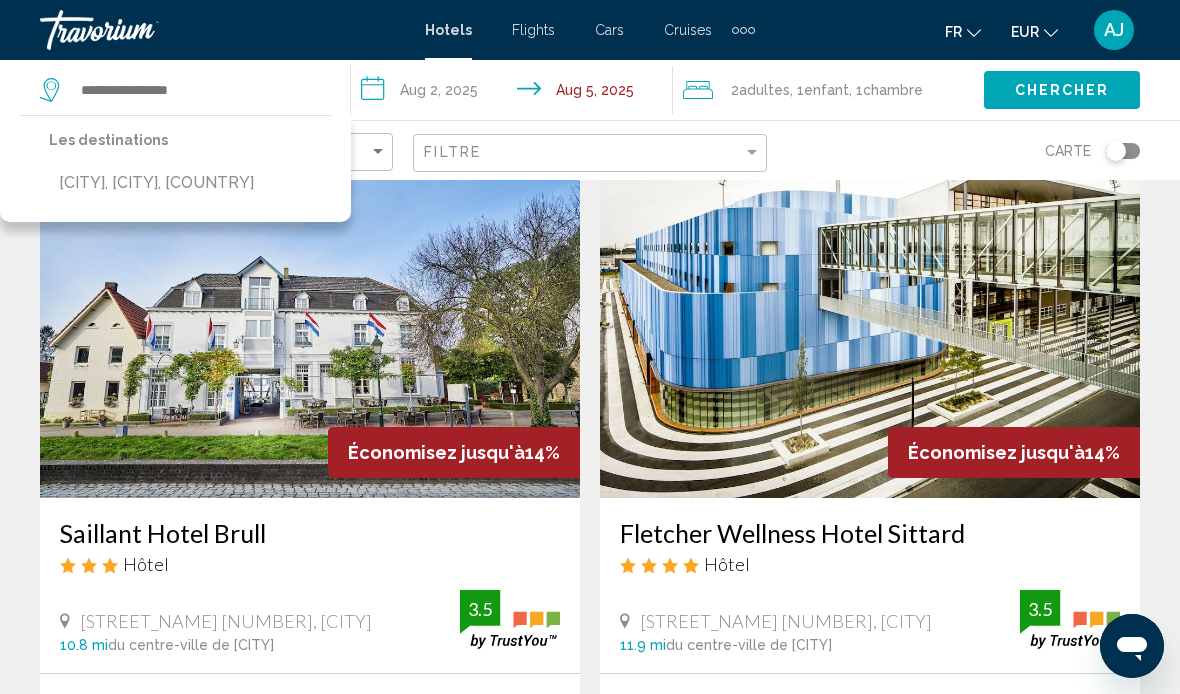 scroll, scrollTop: 0, scrollLeft: 0, axis: both 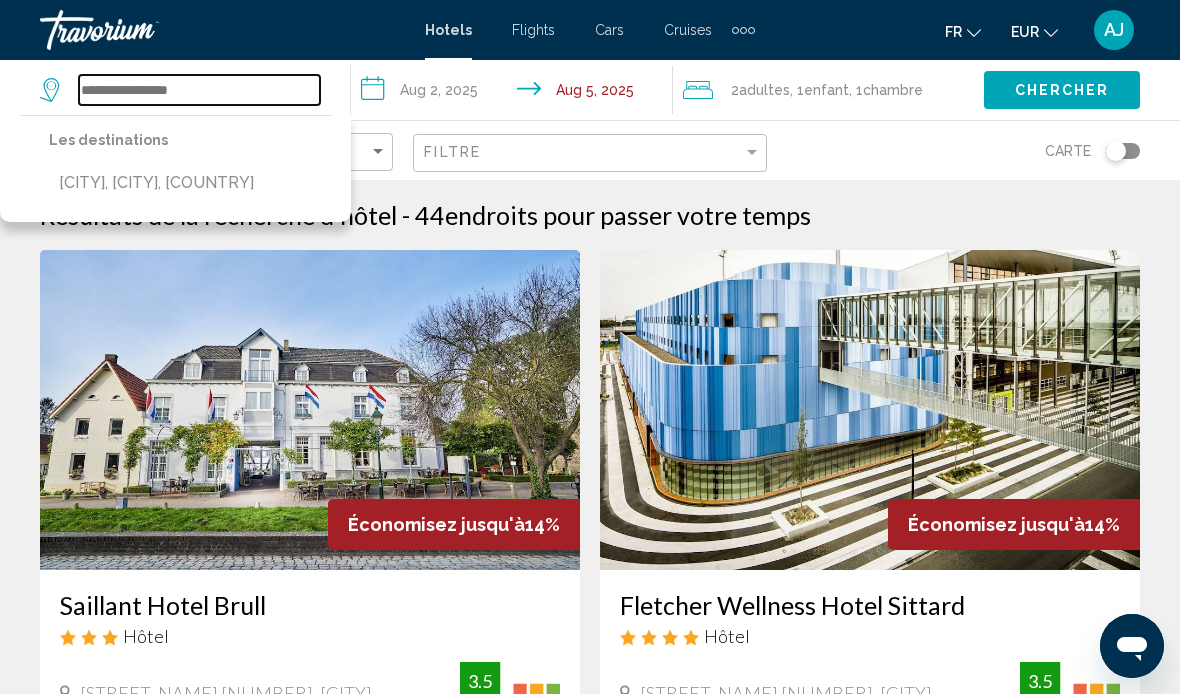 click at bounding box center (199, 90) 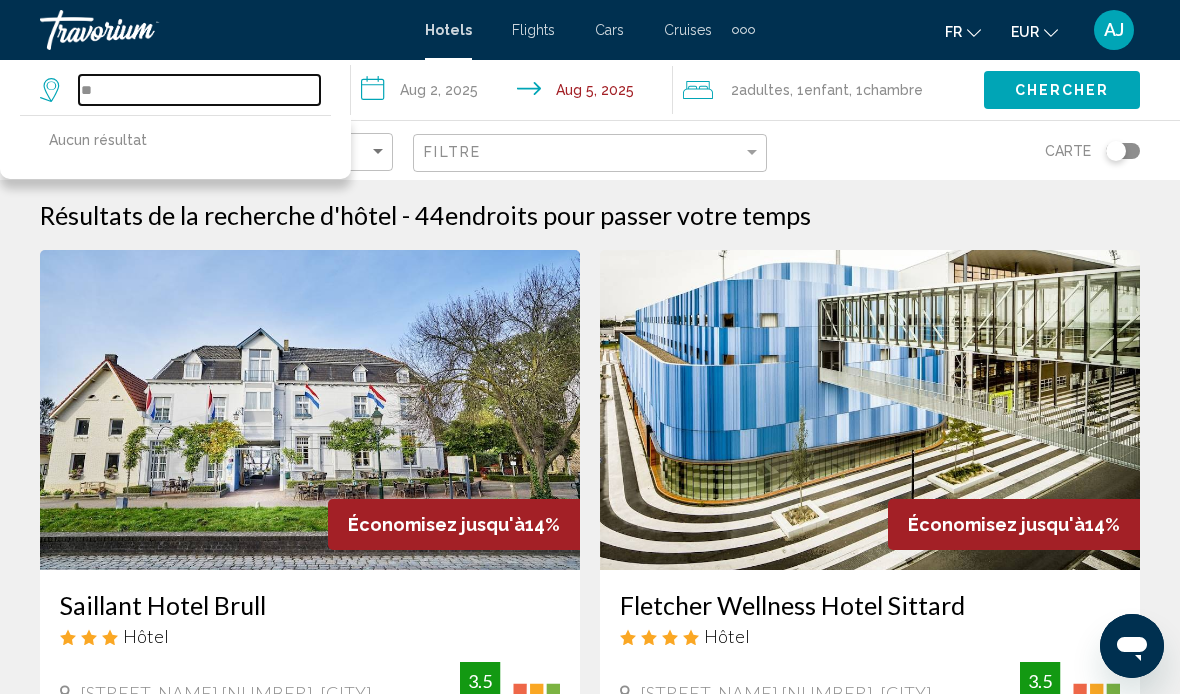type on "*" 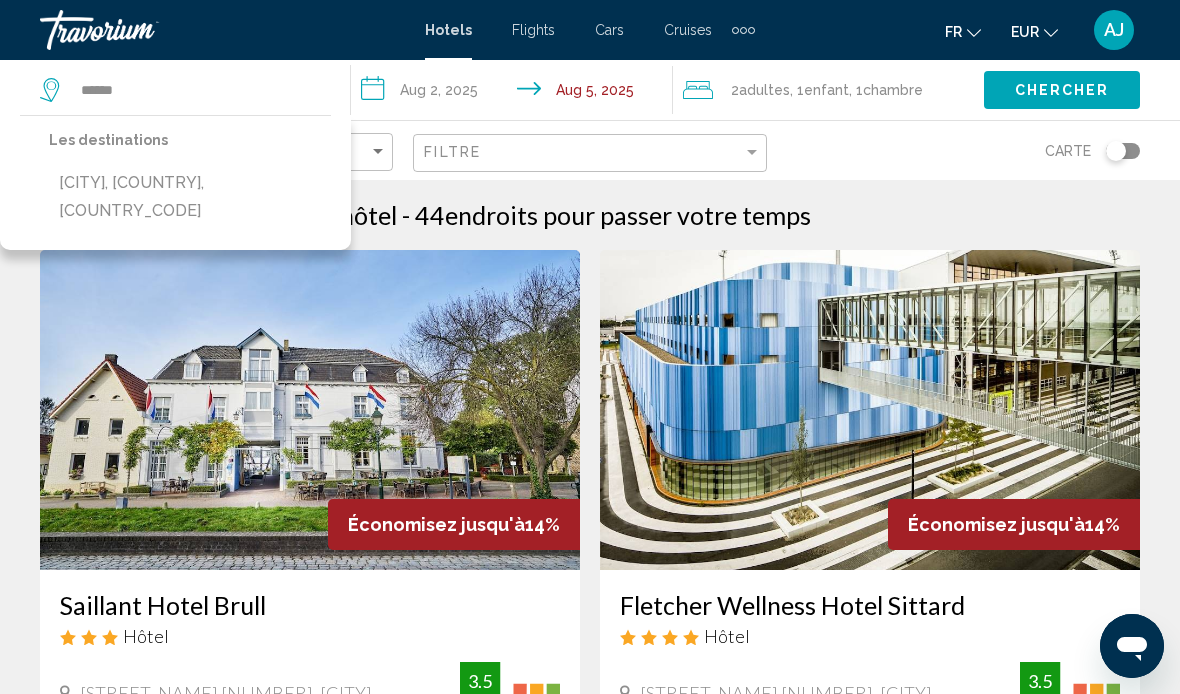 click on "[CITY], [COUNTRY], [COUNTRY_CODE]" at bounding box center (190, 197) 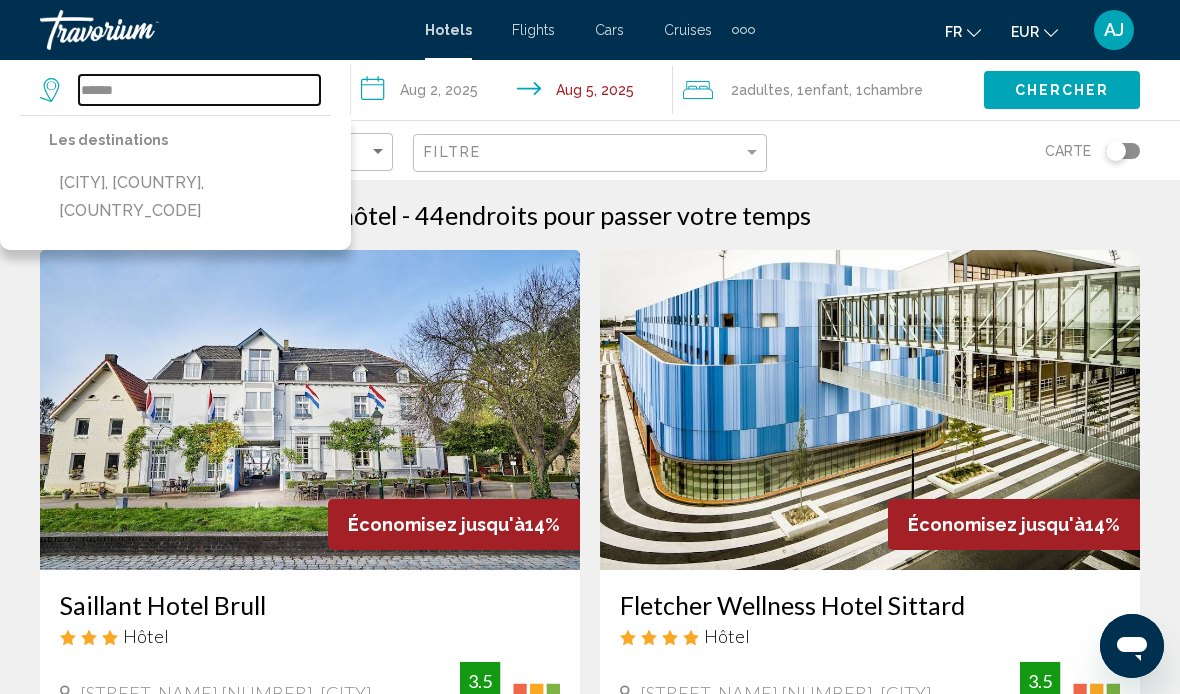 type on "**********" 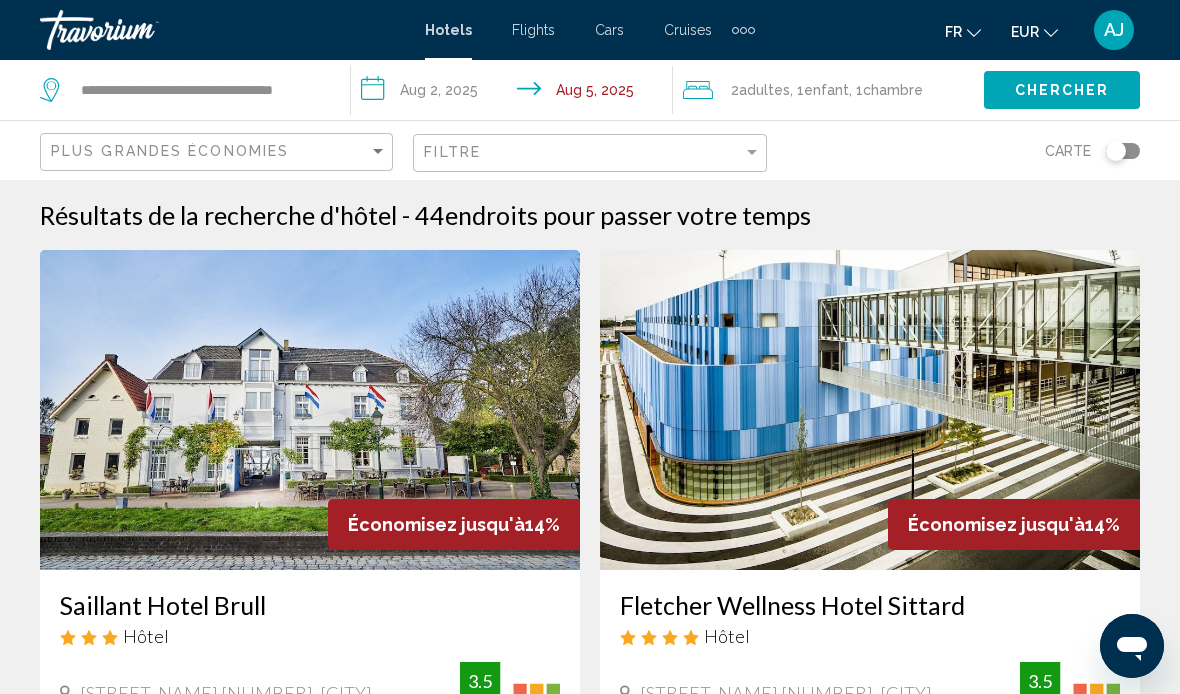 click on "Chercher" 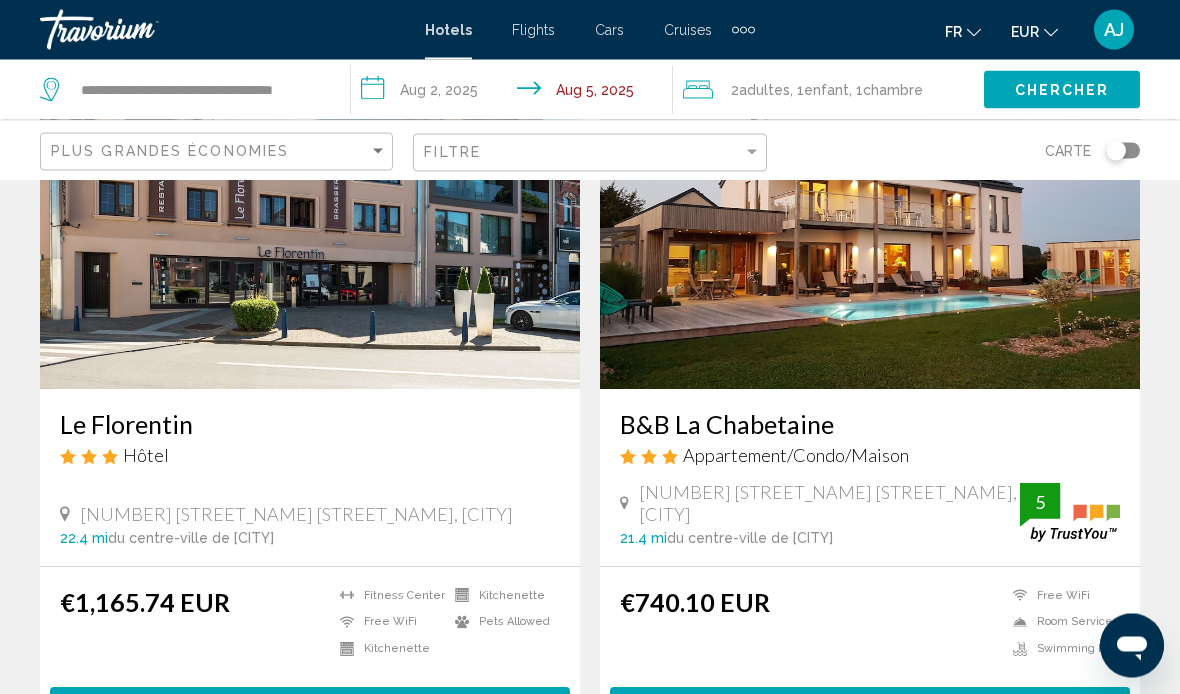 scroll, scrollTop: 182, scrollLeft: 0, axis: vertical 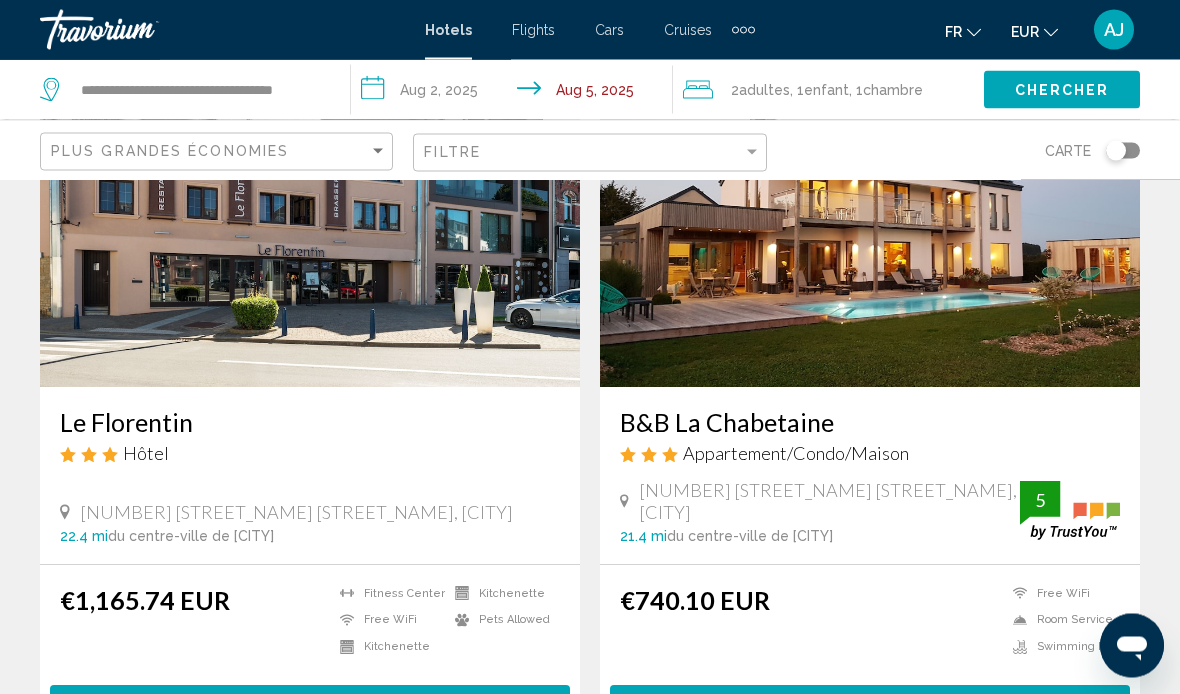 click at bounding box center (870, 228) 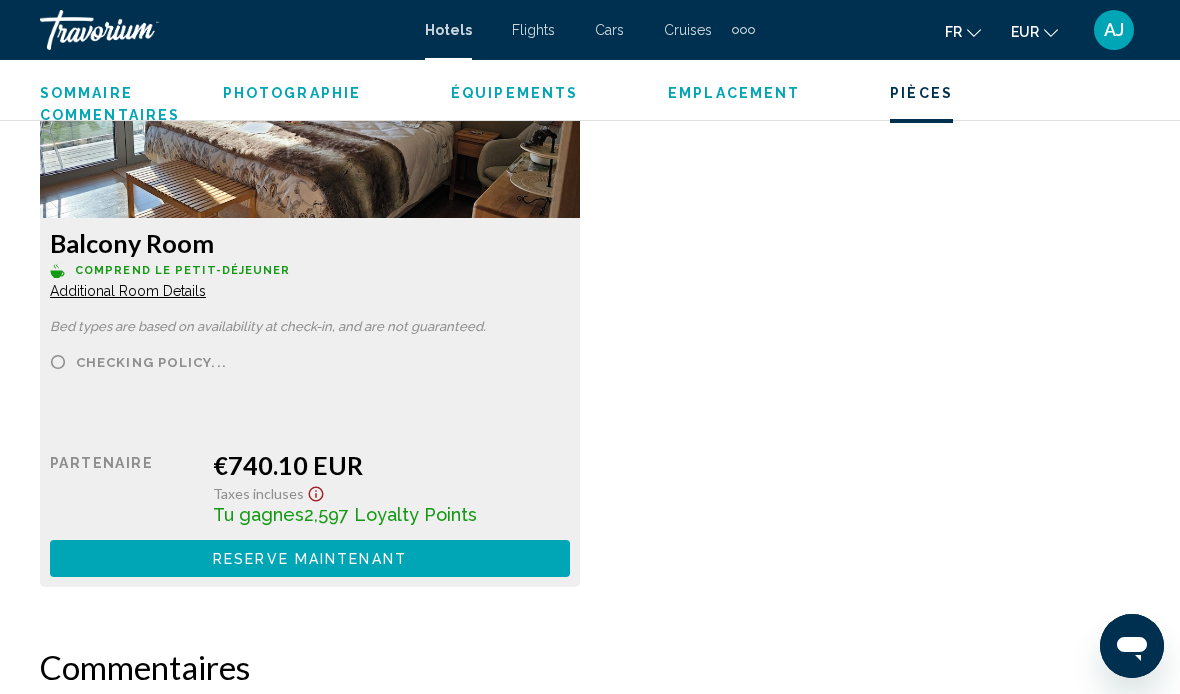 scroll, scrollTop: 3216, scrollLeft: 0, axis: vertical 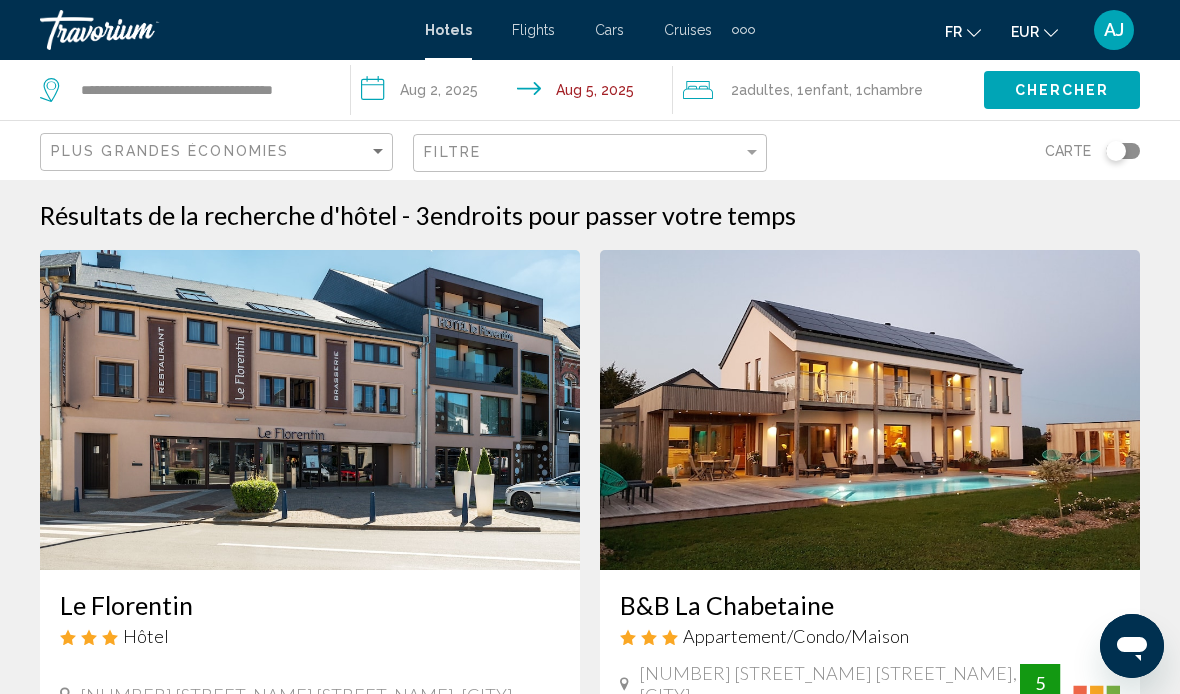 click at bounding box center (870, 410) 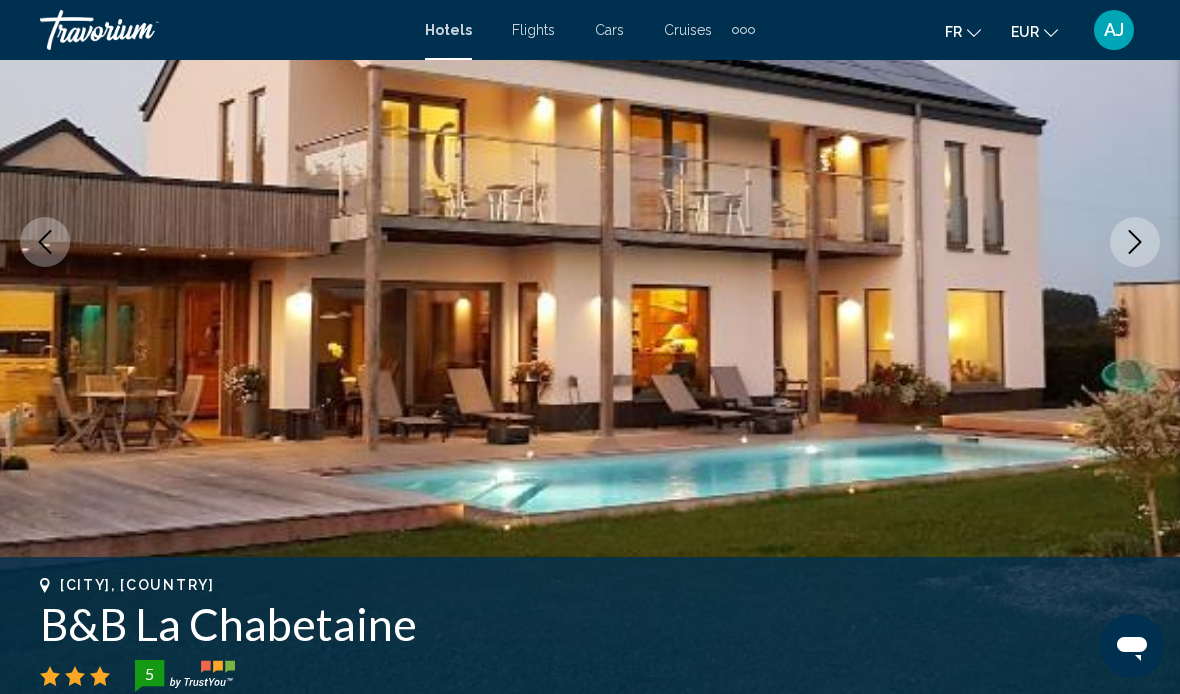 scroll, scrollTop: 316, scrollLeft: 0, axis: vertical 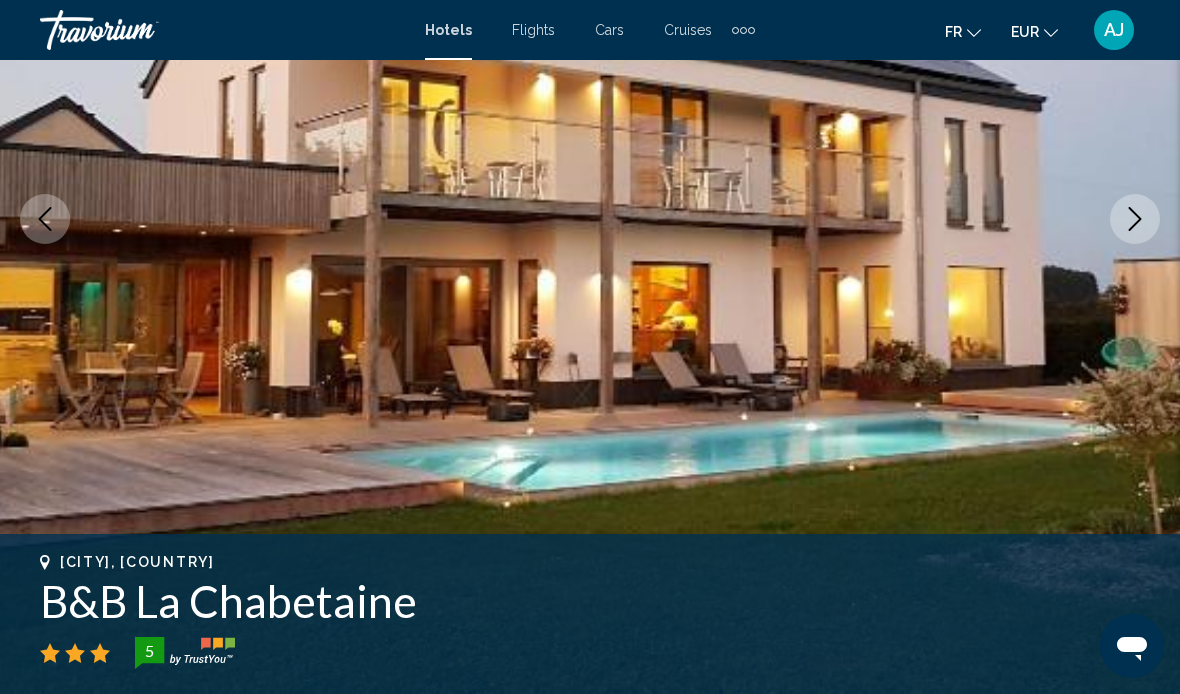 click 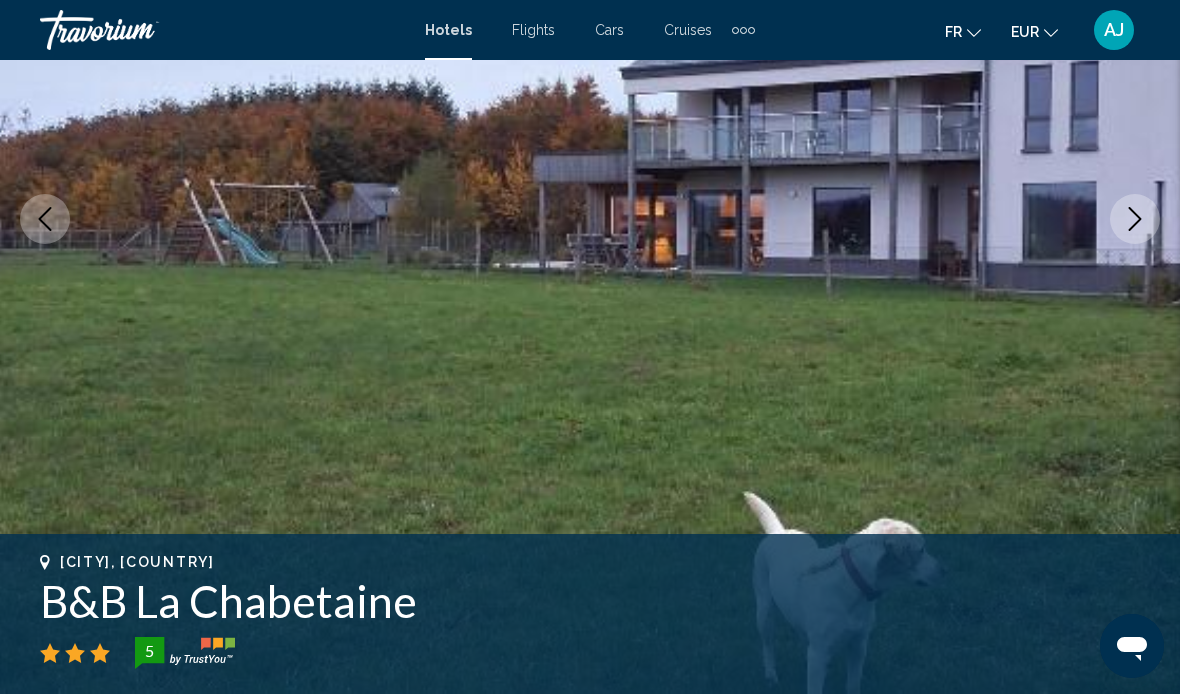click 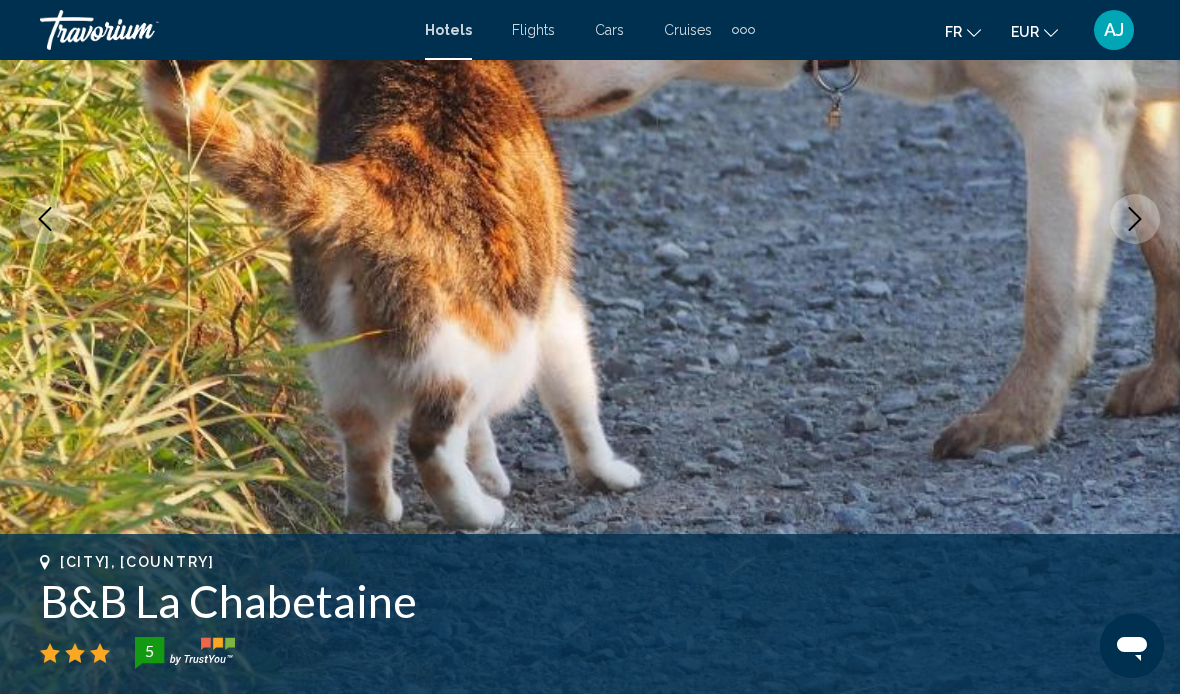 click 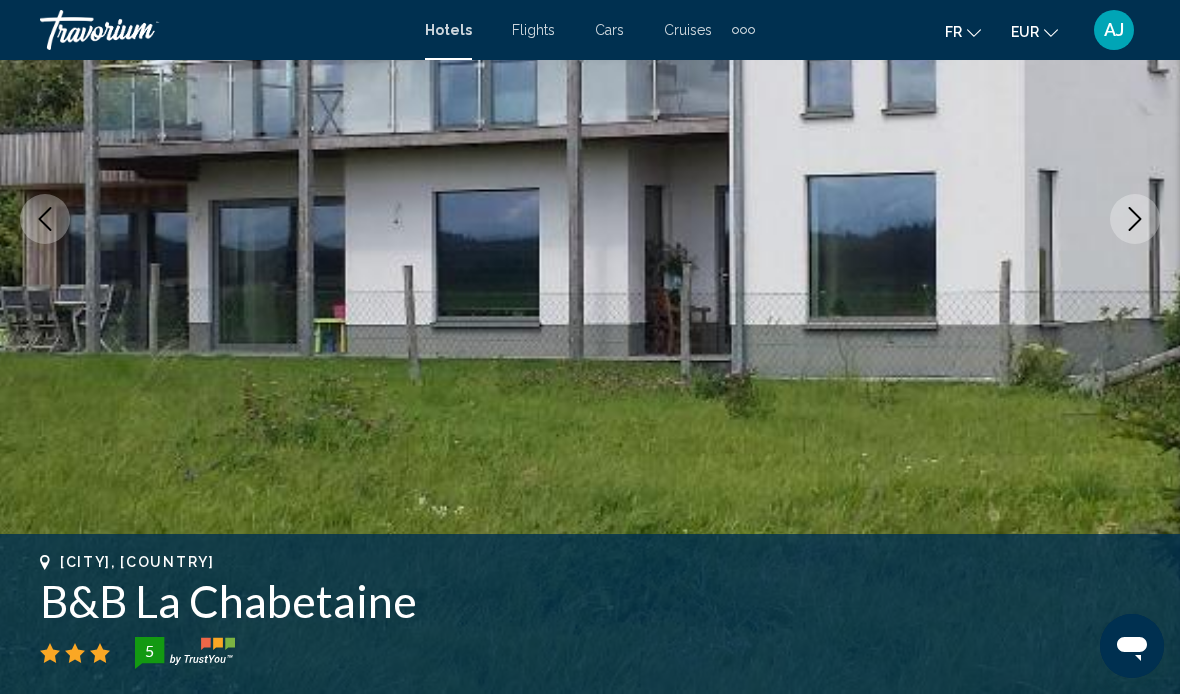 click 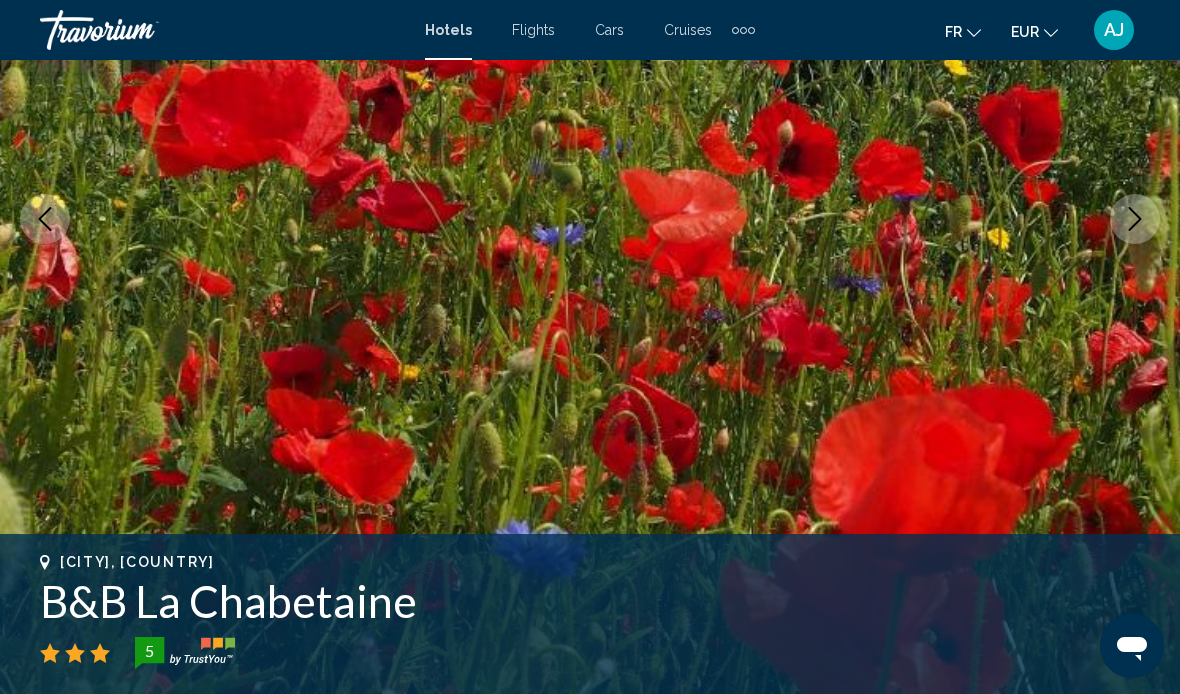 click 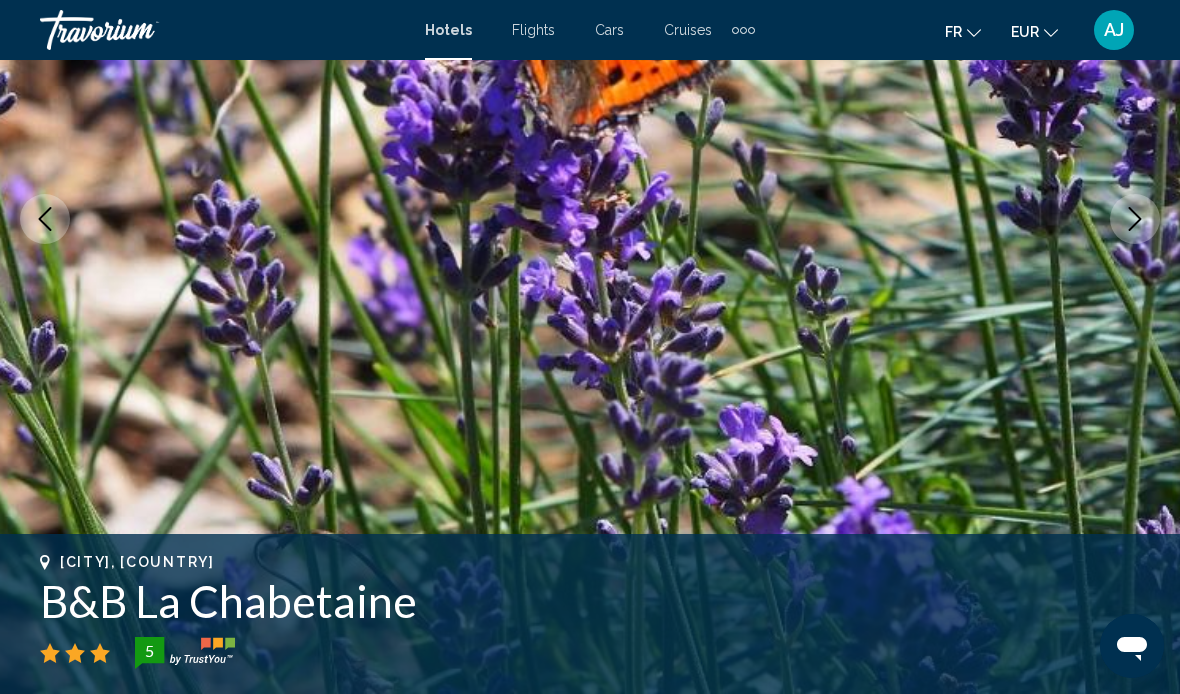 click 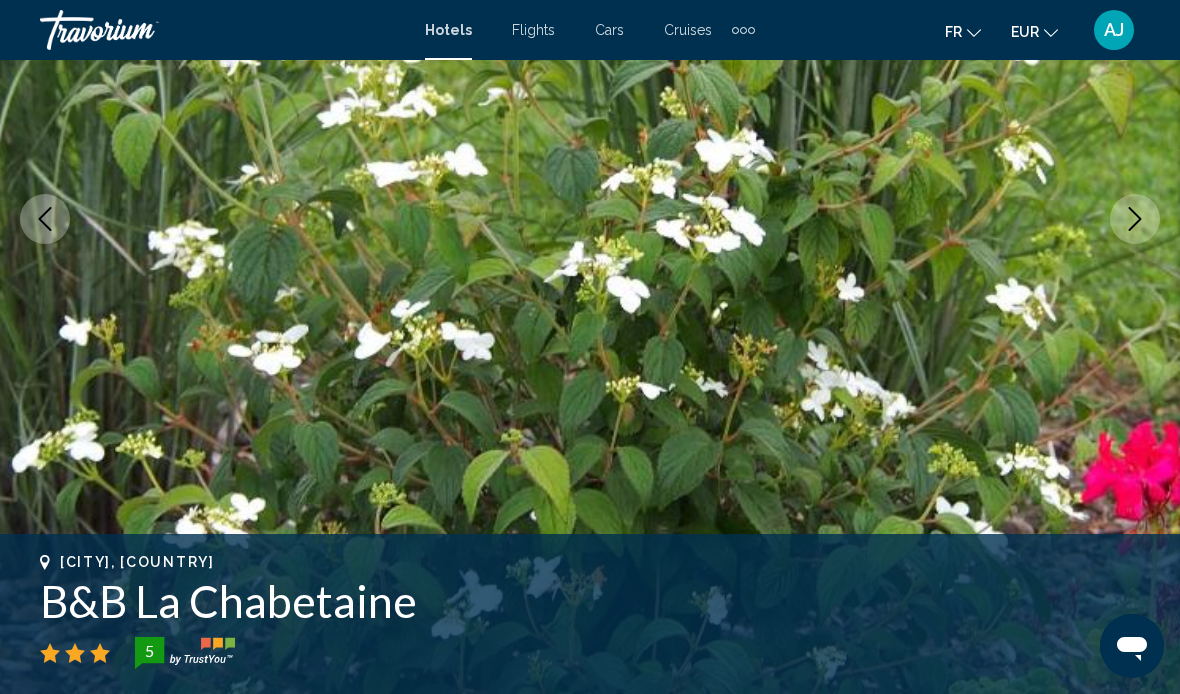 click at bounding box center [1135, 219] 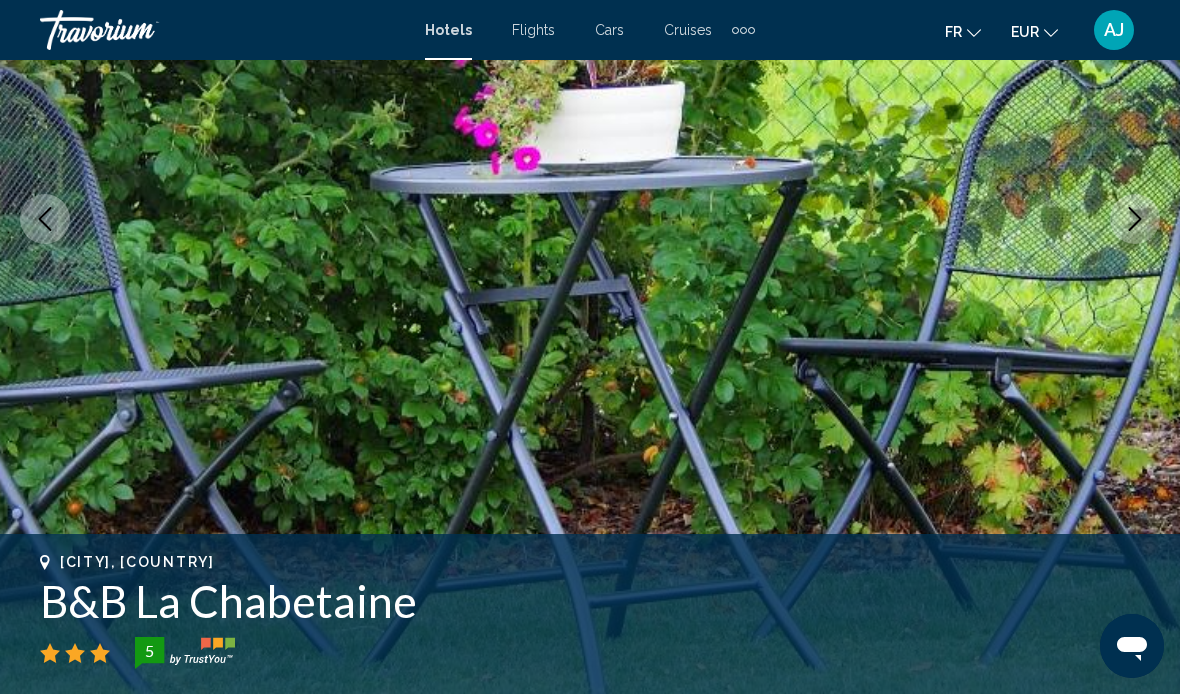 click at bounding box center (1135, 219) 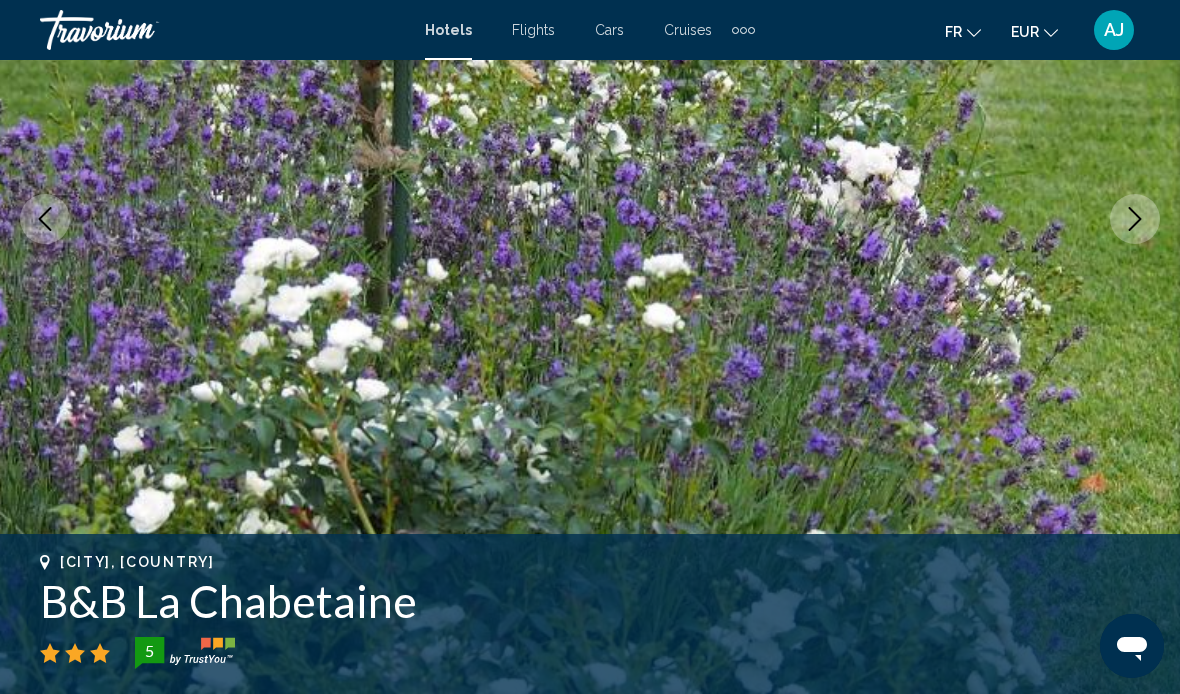 click 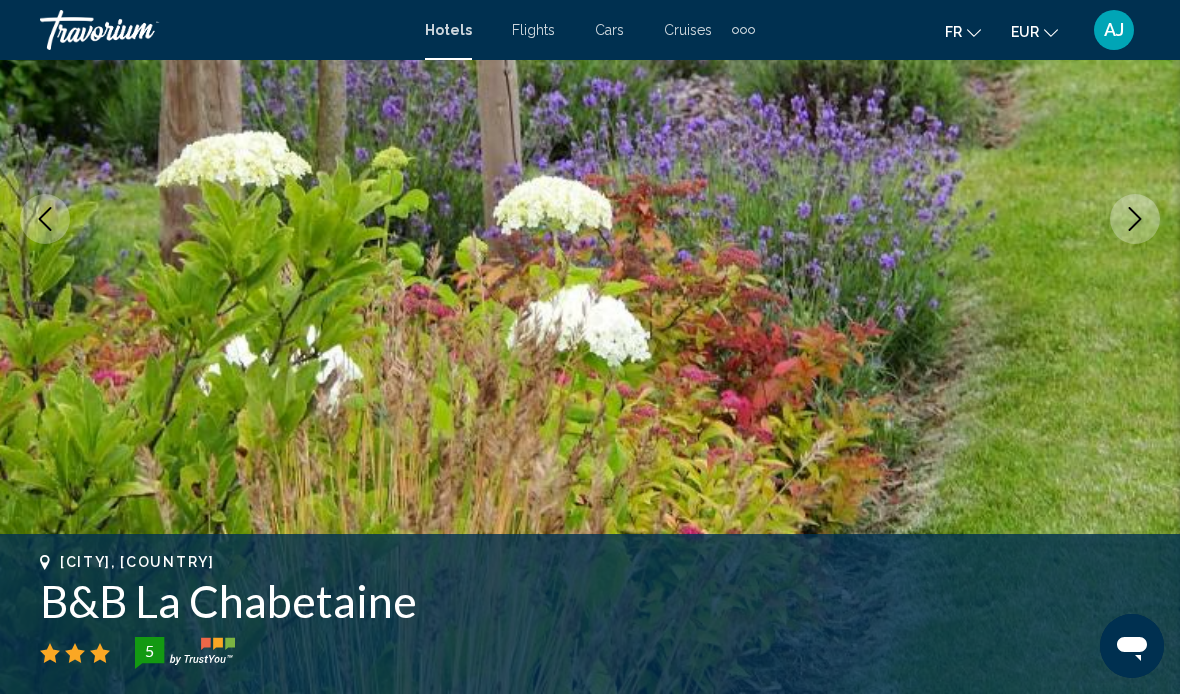 click 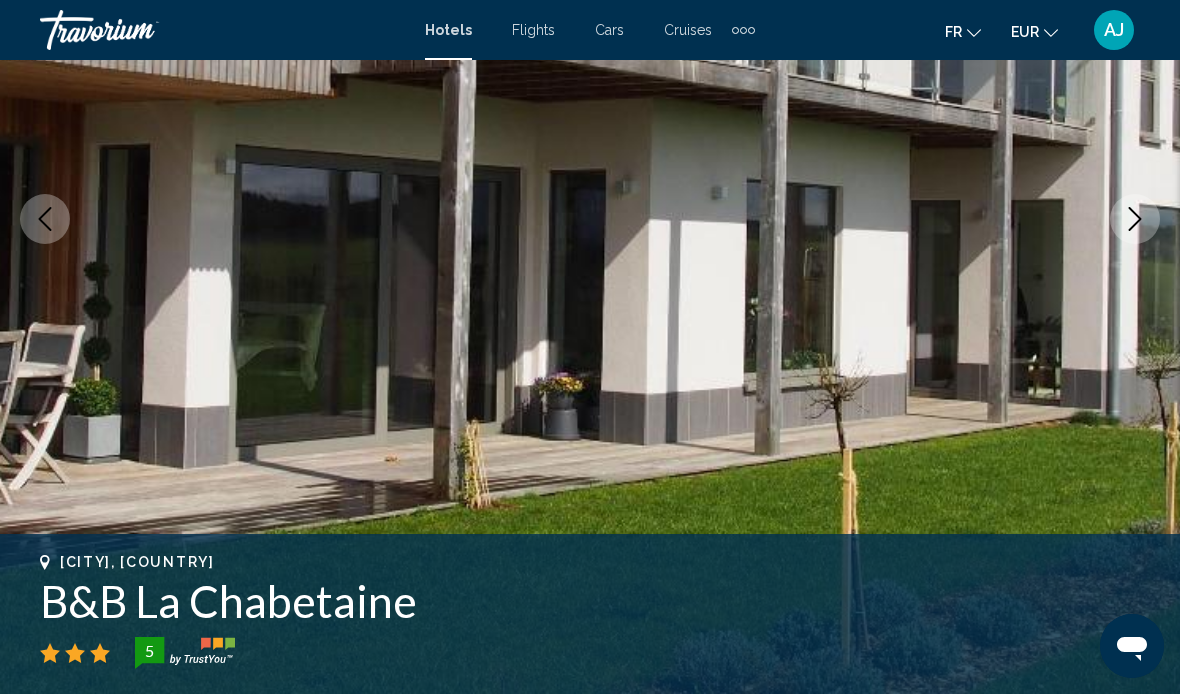 click at bounding box center [1135, 219] 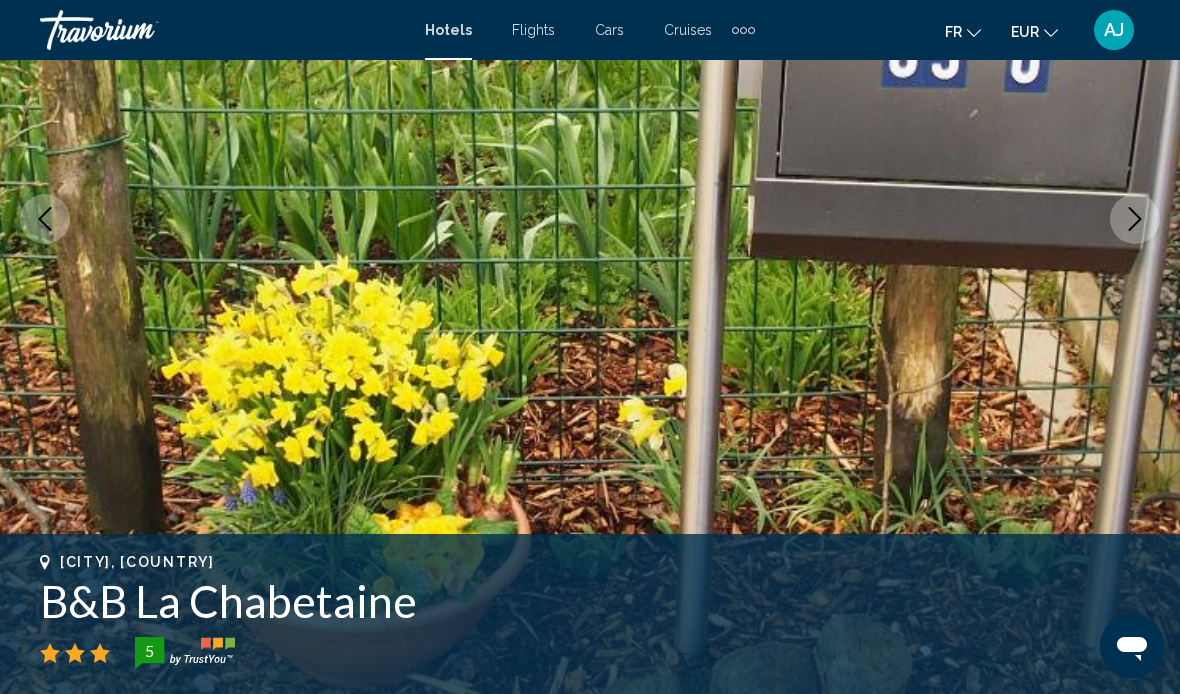 click at bounding box center [1135, 219] 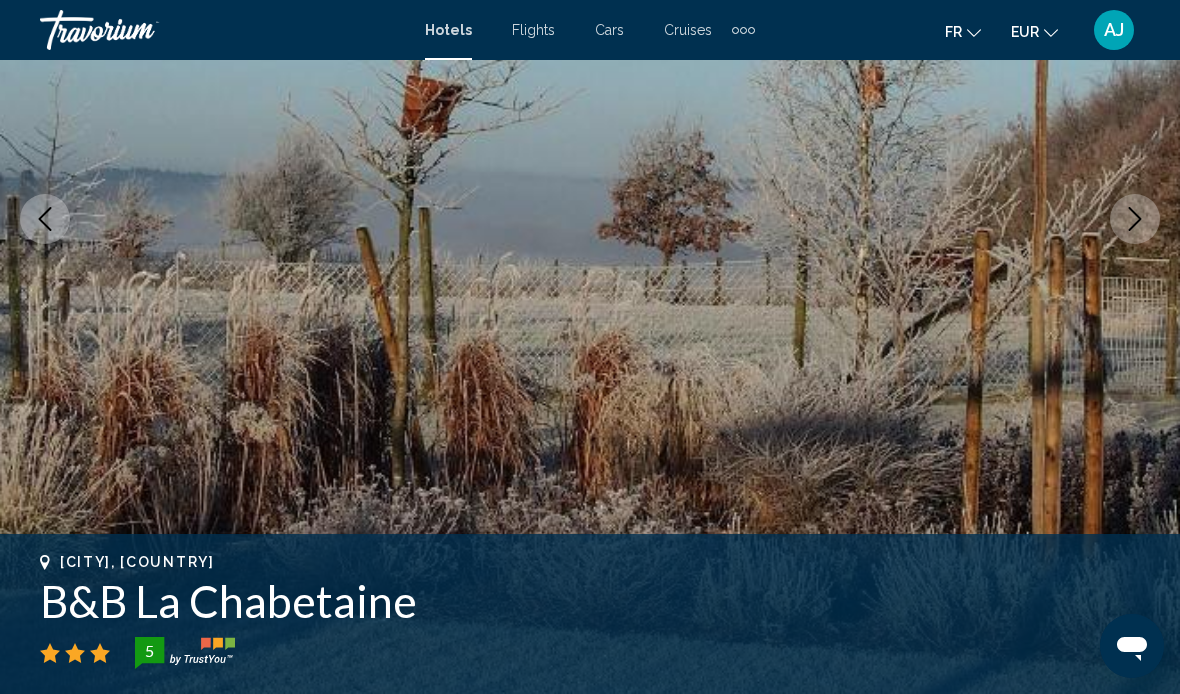 click at bounding box center [1135, 219] 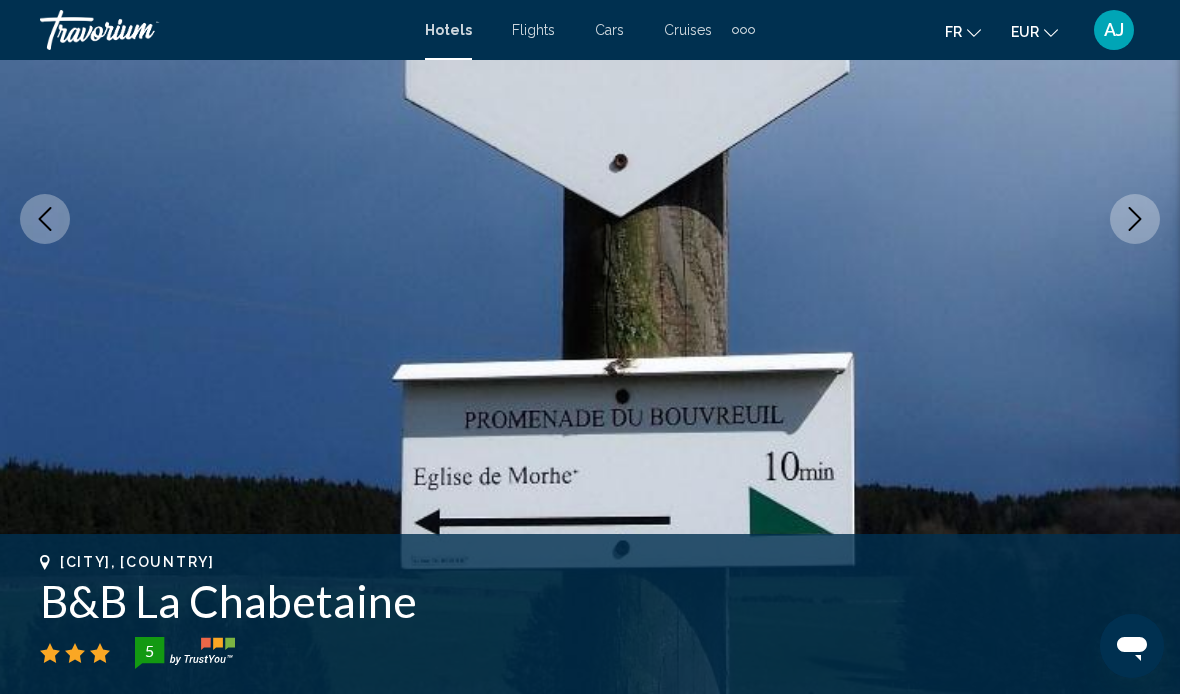 click at bounding box center (1135, 219) 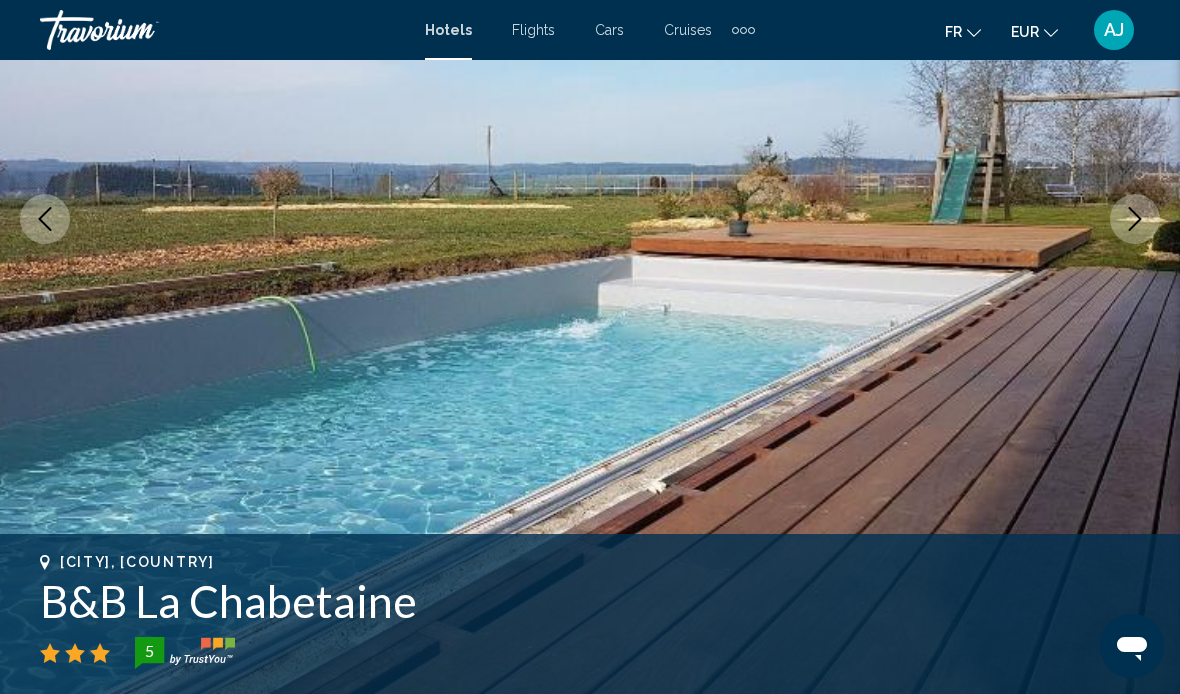 click at bounding box center (1135, 219) 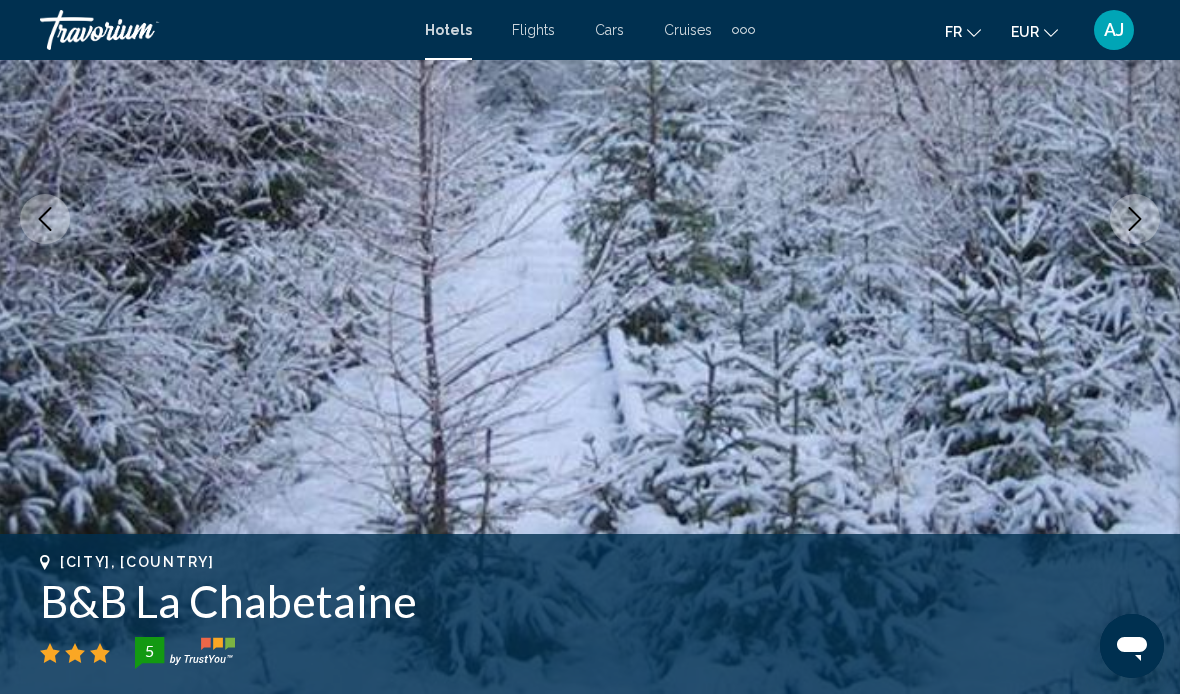 click 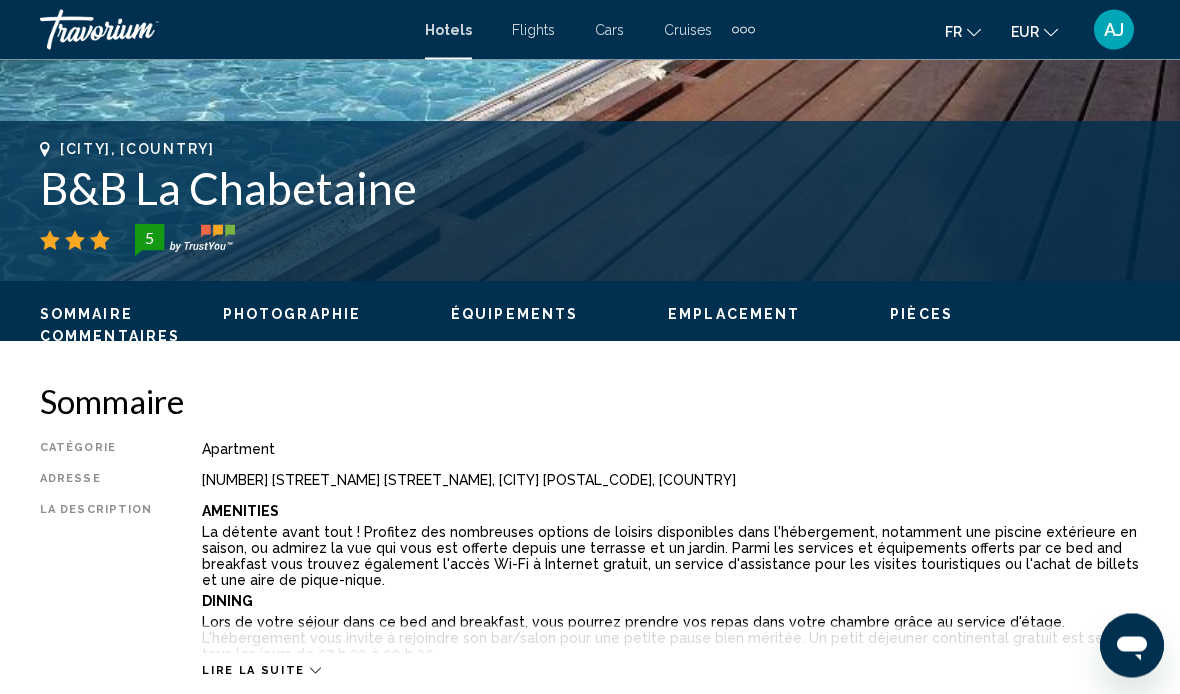 scroll, scrollTop: 763, scrollLeft: 0, axis: vertical 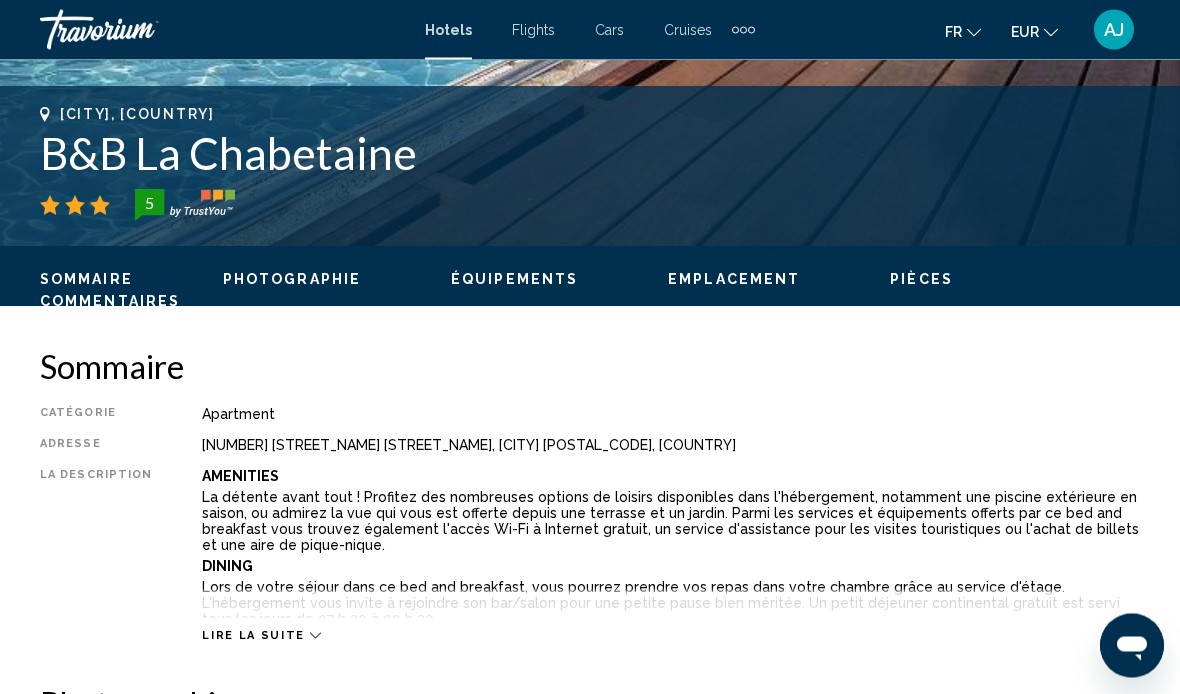 click on "Lire la suite" at bounding box center [253, 636] 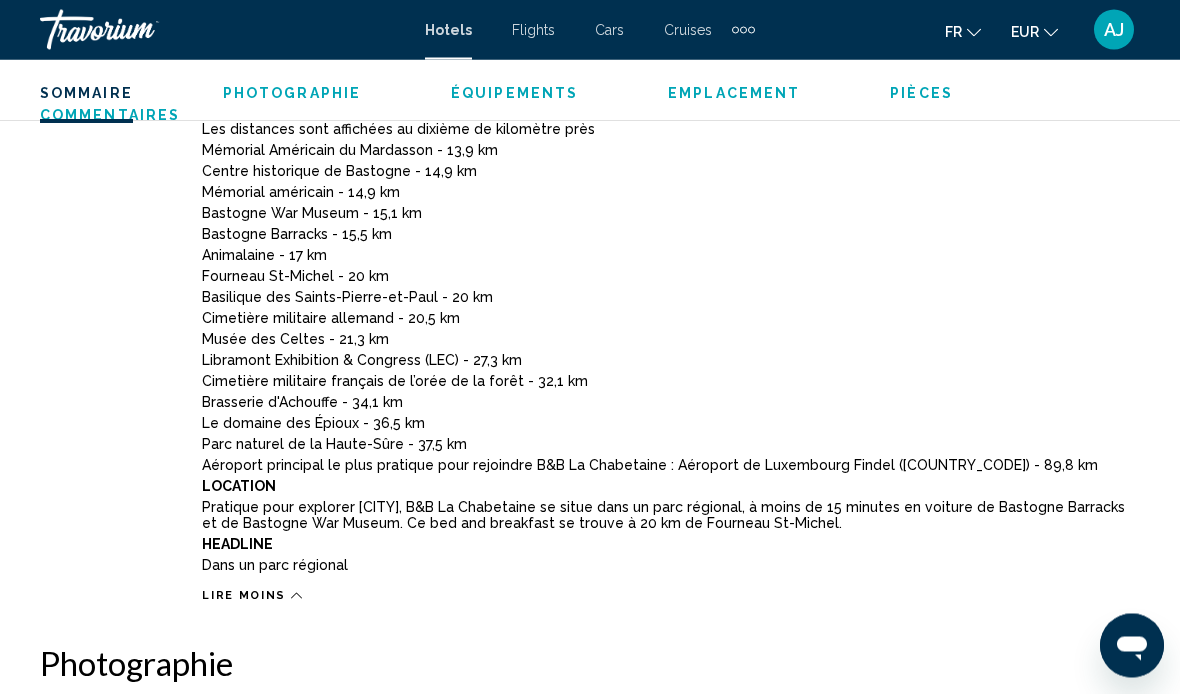 scroll, scrollTop: 1288, scrollLeft: 0, axis: vertical 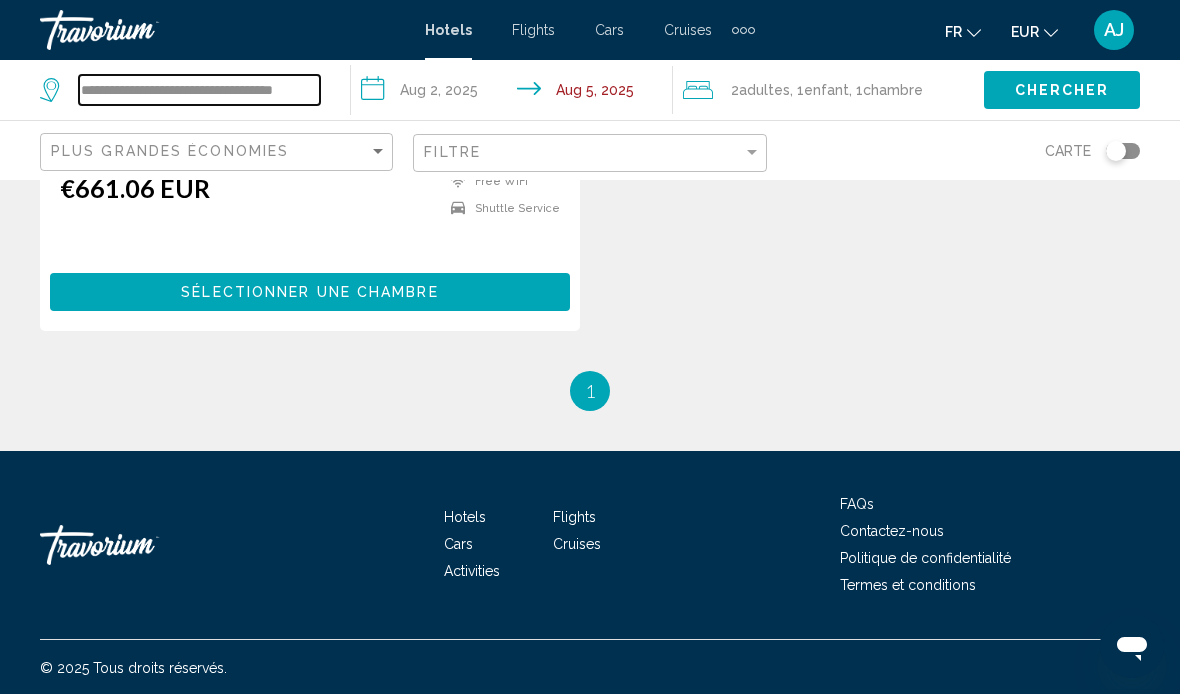 click on "**********" at bounding box center [199, 90] 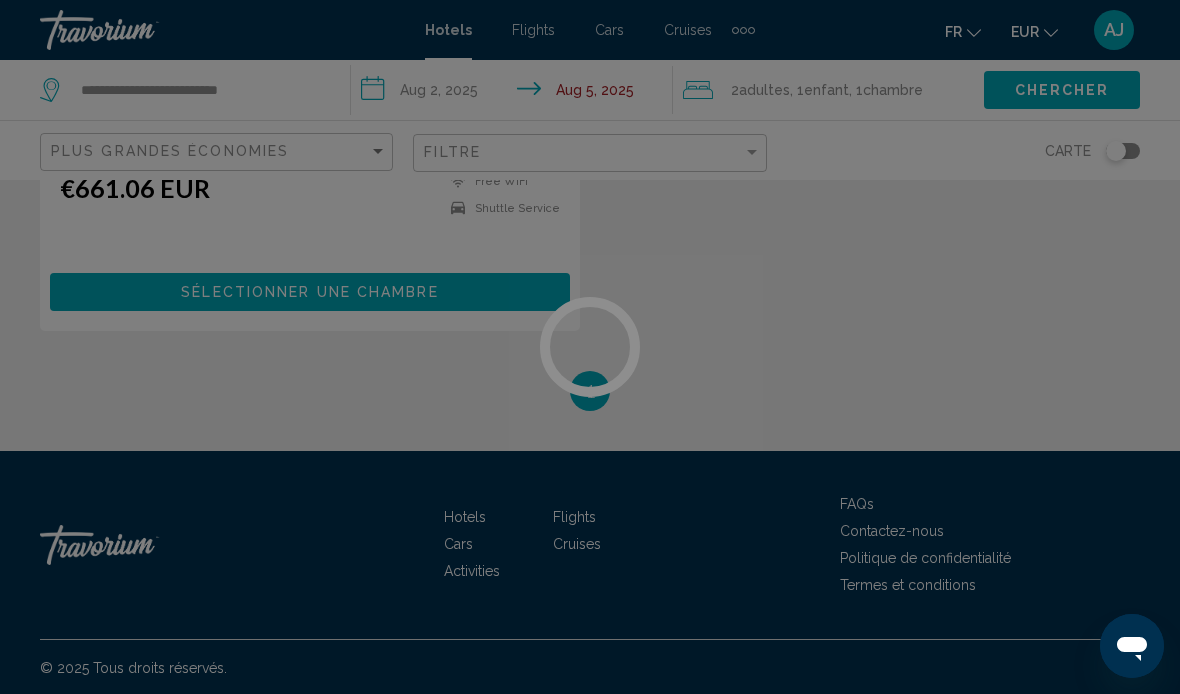 click at bounding box center [590, 347] 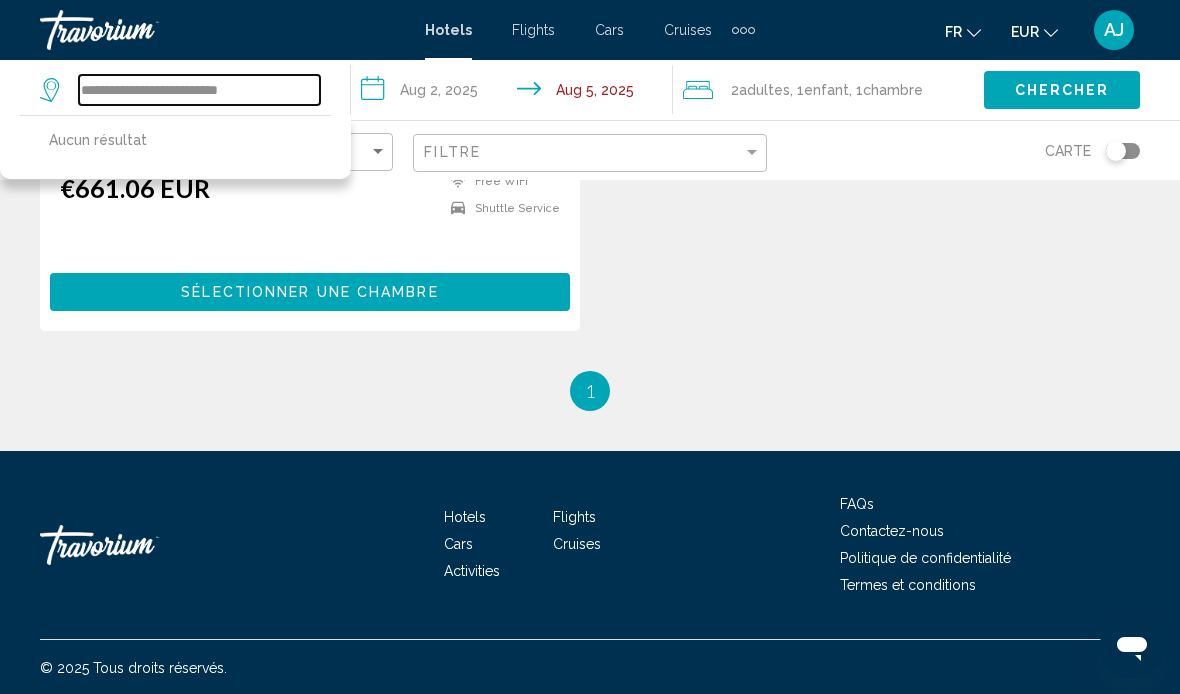 click on "**********" at bounding box center (199, 90) 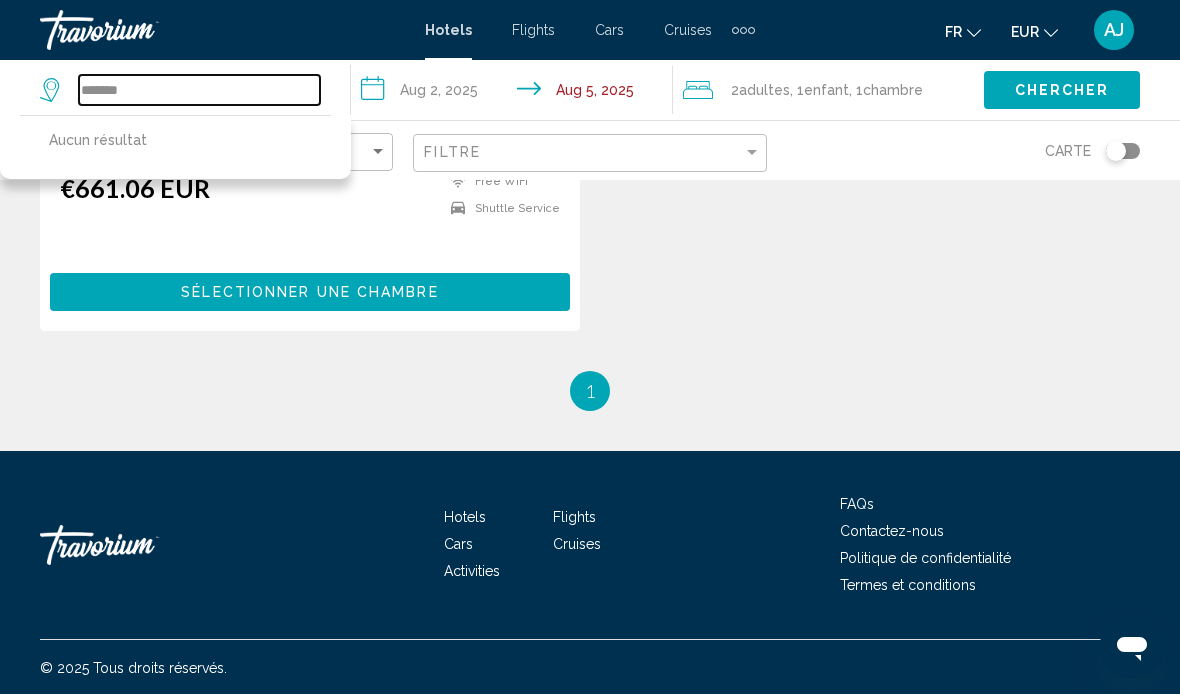 type on "******" 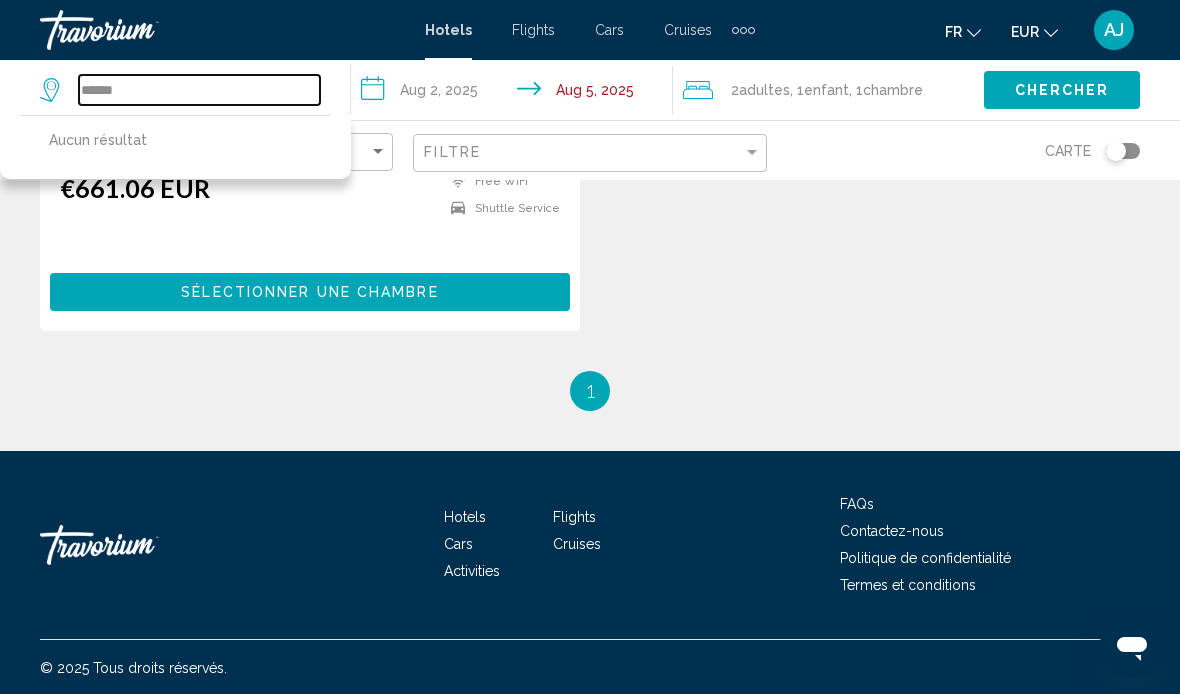 type 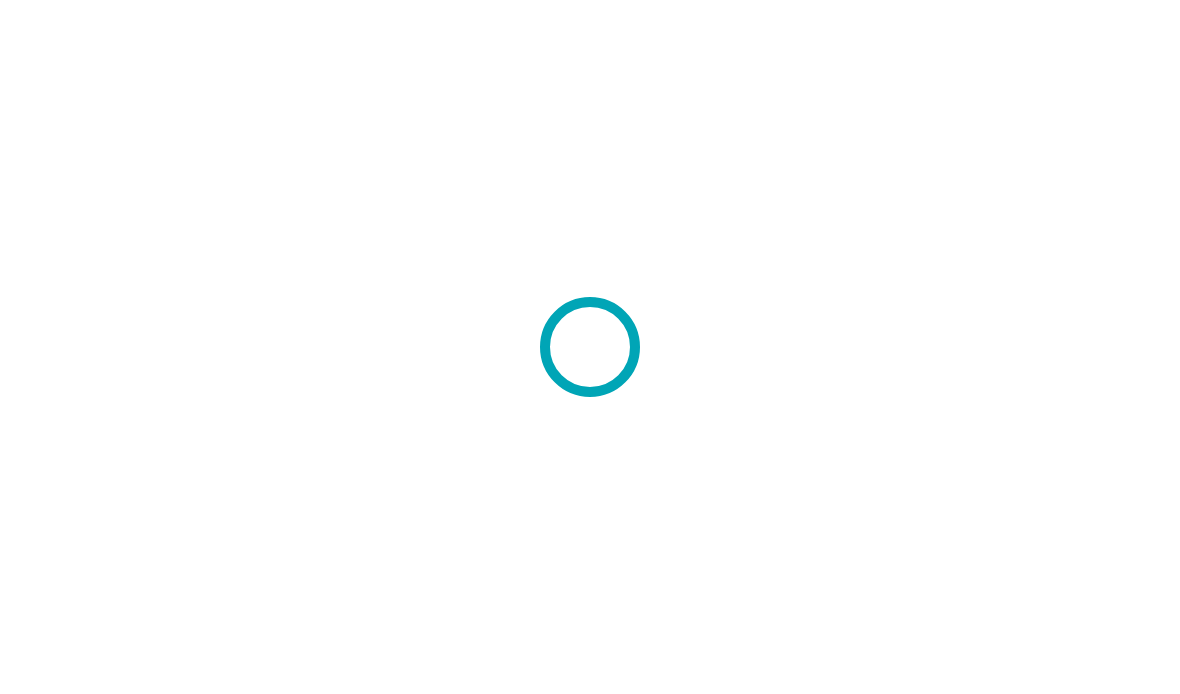scroll, scrollTop: 0, scrollLeft: 0, axis: both 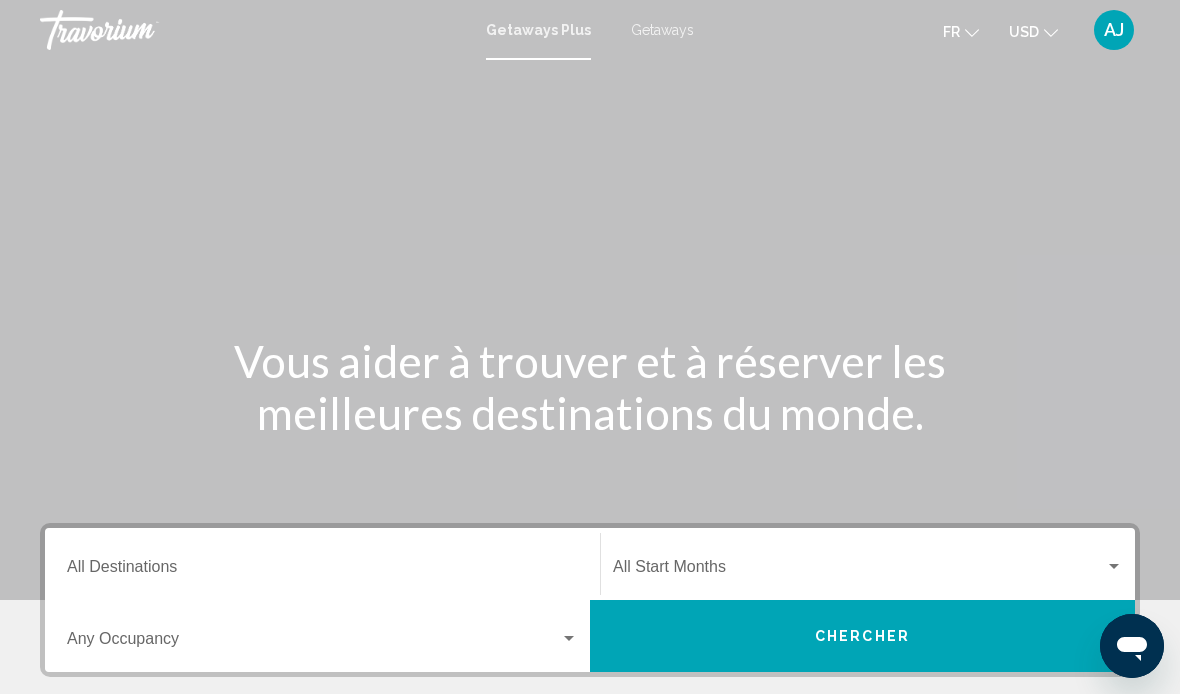 click on "Destination All Destinations" at bounding box center [322, 571] 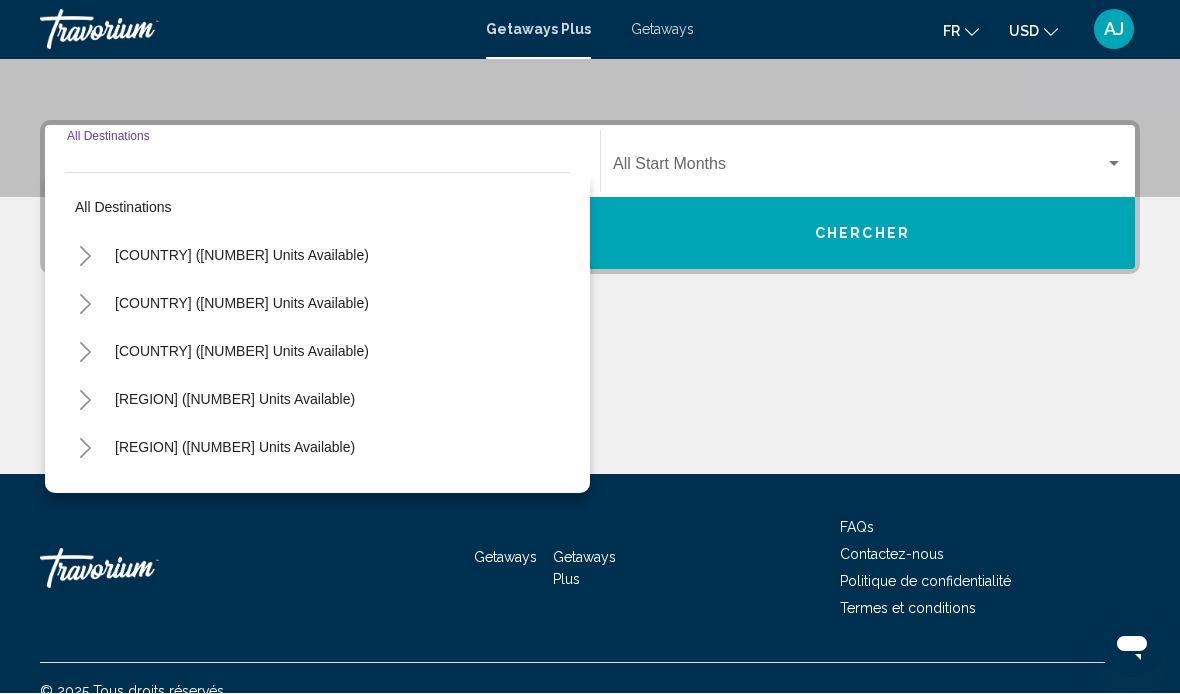 scroll, scrollTop: 428, scrollLeft: 0, axis: vertical 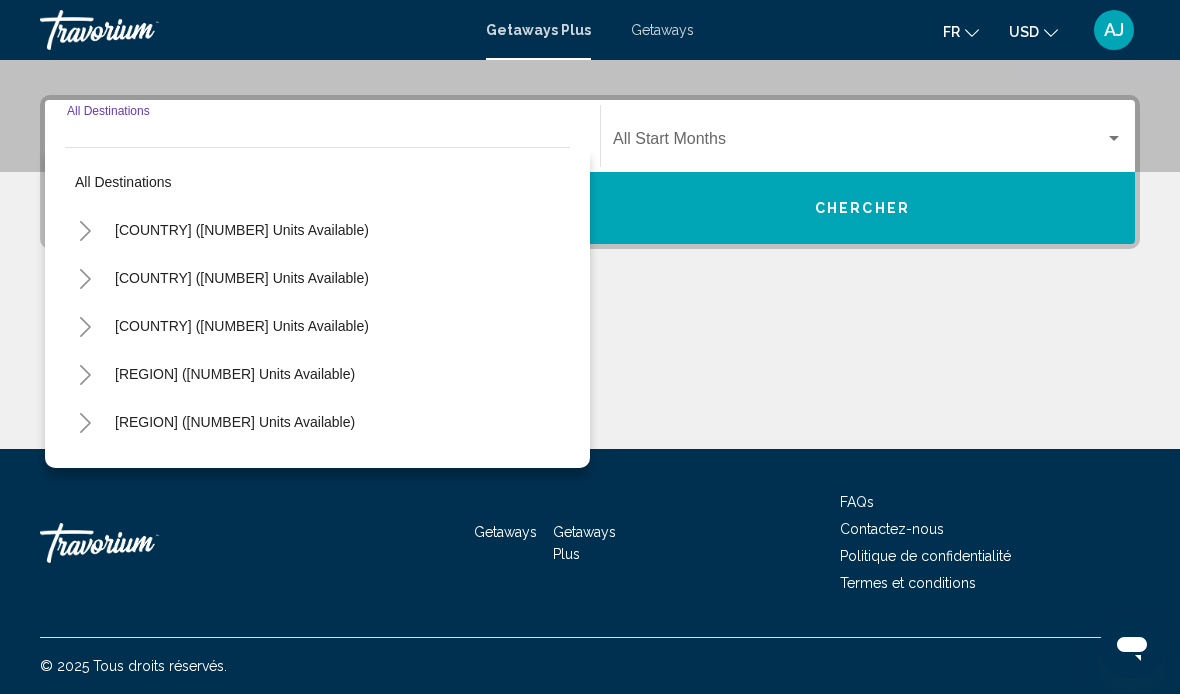 click on "Europe (3,729 units available)" at bounding box center (242, 470) 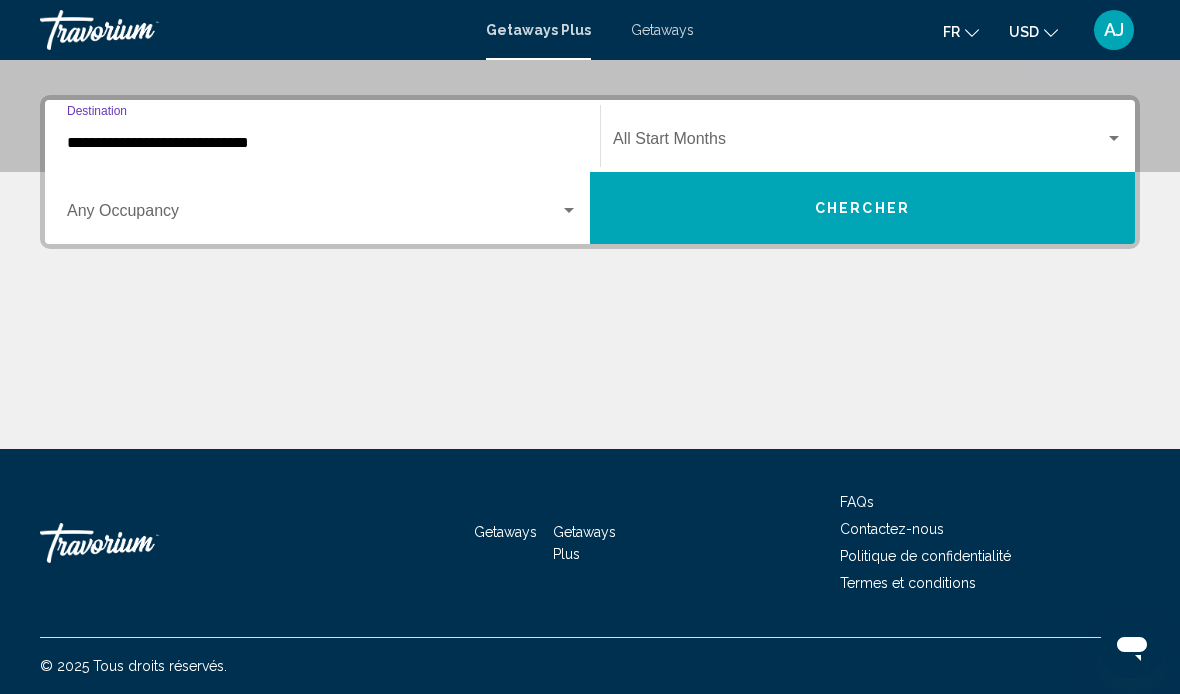 click on "**********" at bounding box center [322, 143] 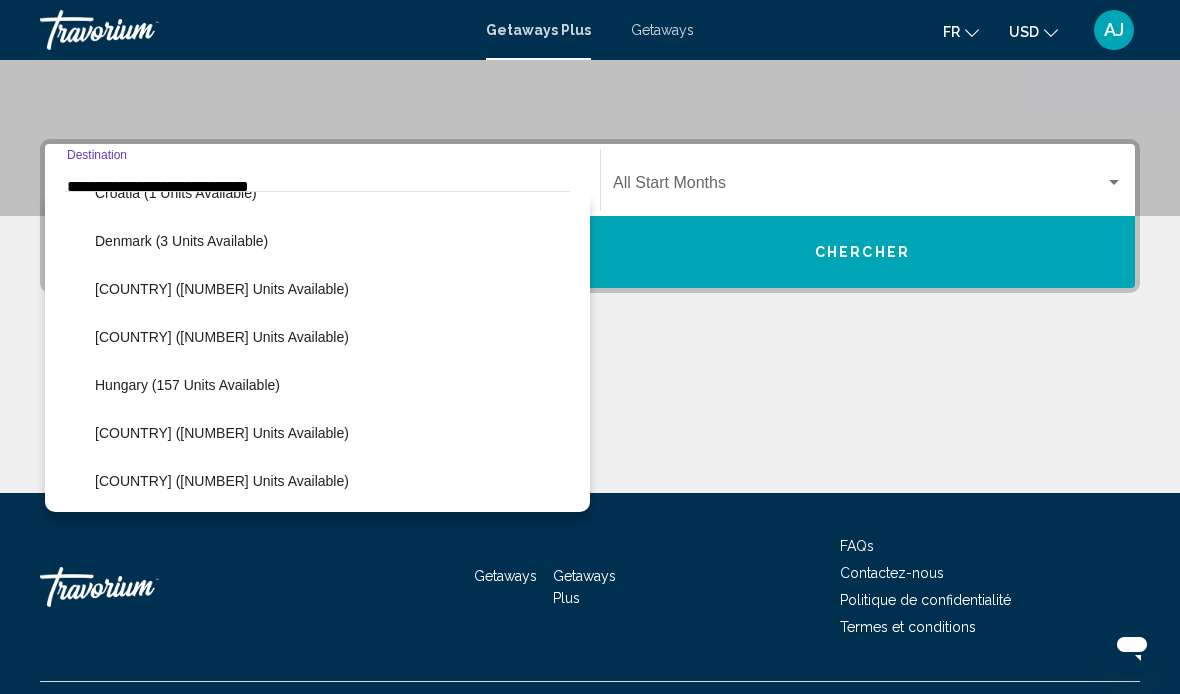 scroll, scrollTop: 414, scrollLeft: 0, axis: vertical 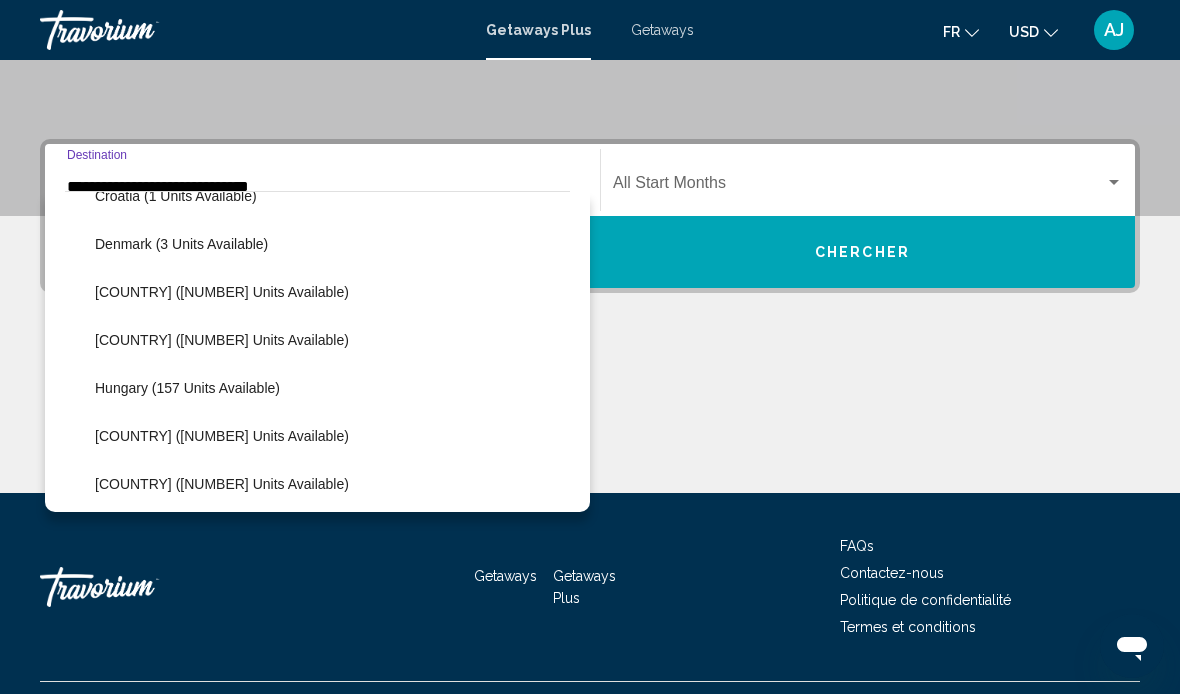 click on "Greece and Cyprus (9 units available)" 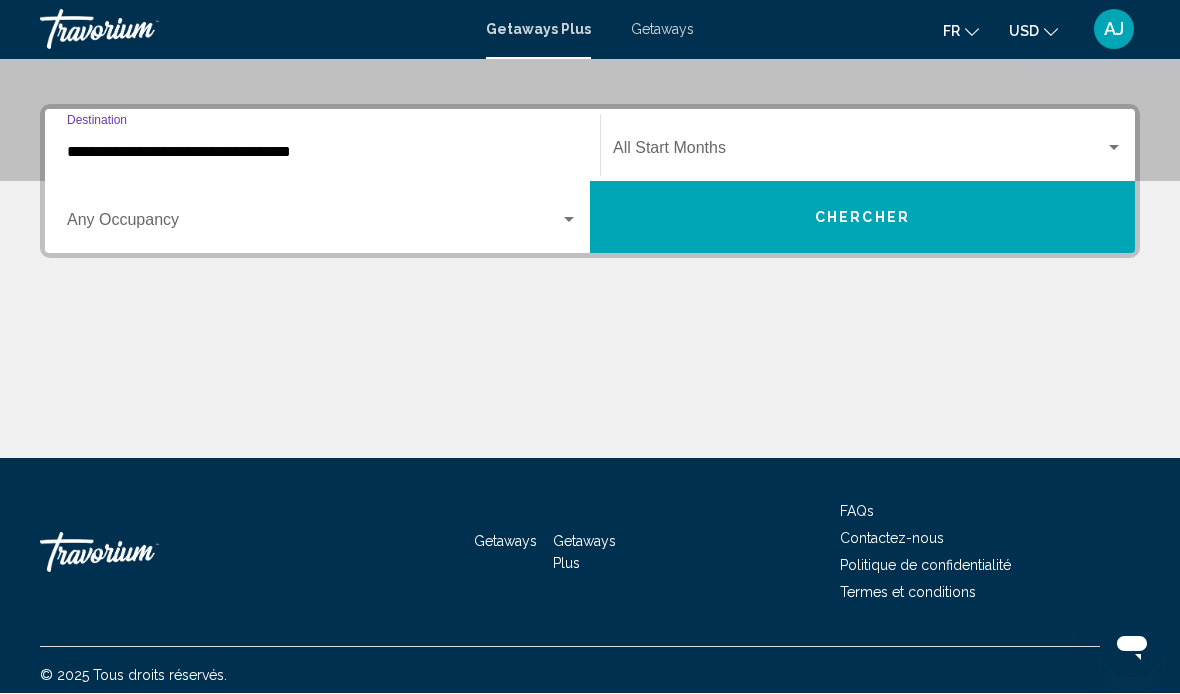 scroll, scrollTop: 427, scrollLeft: 0, axis: vertical 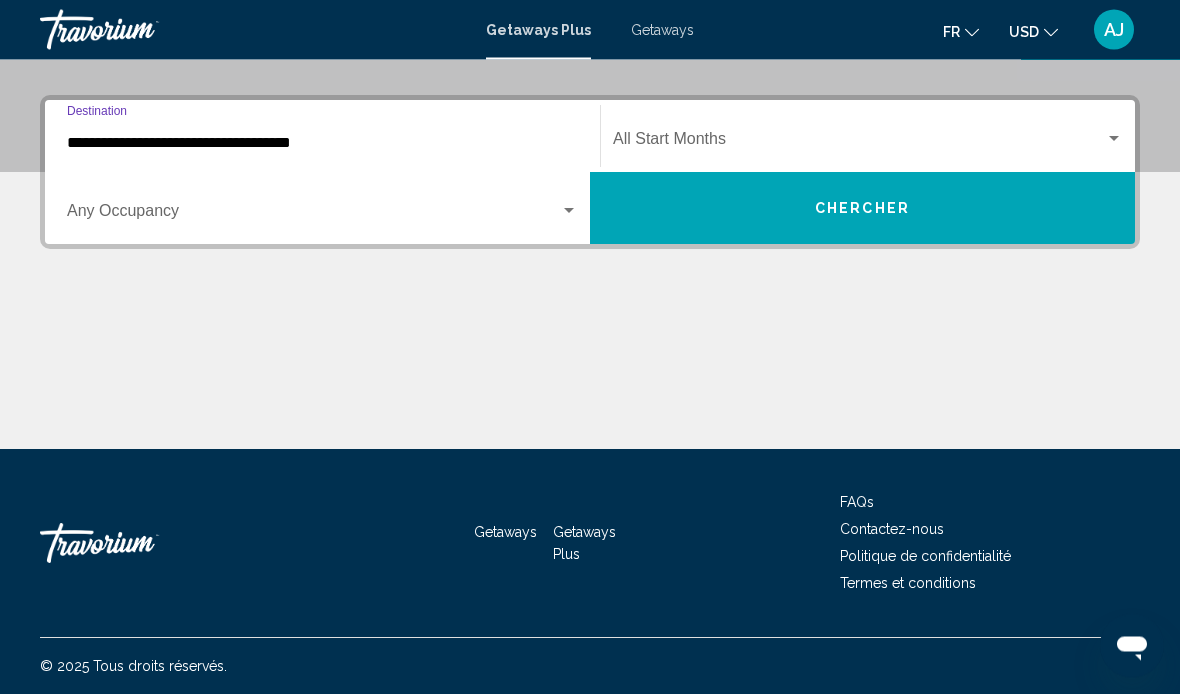 click on "**********" at bounding box center [322, 144] 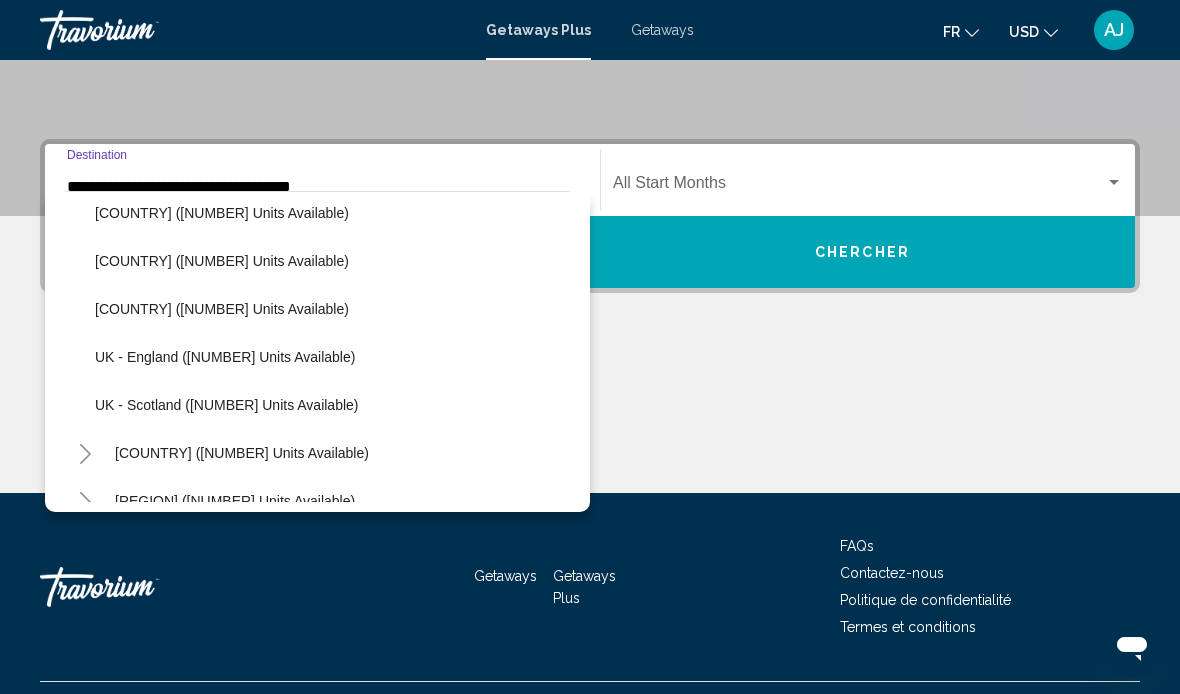 scroll, scrollTop: 940, scrollLeft: 0, axis: vertical 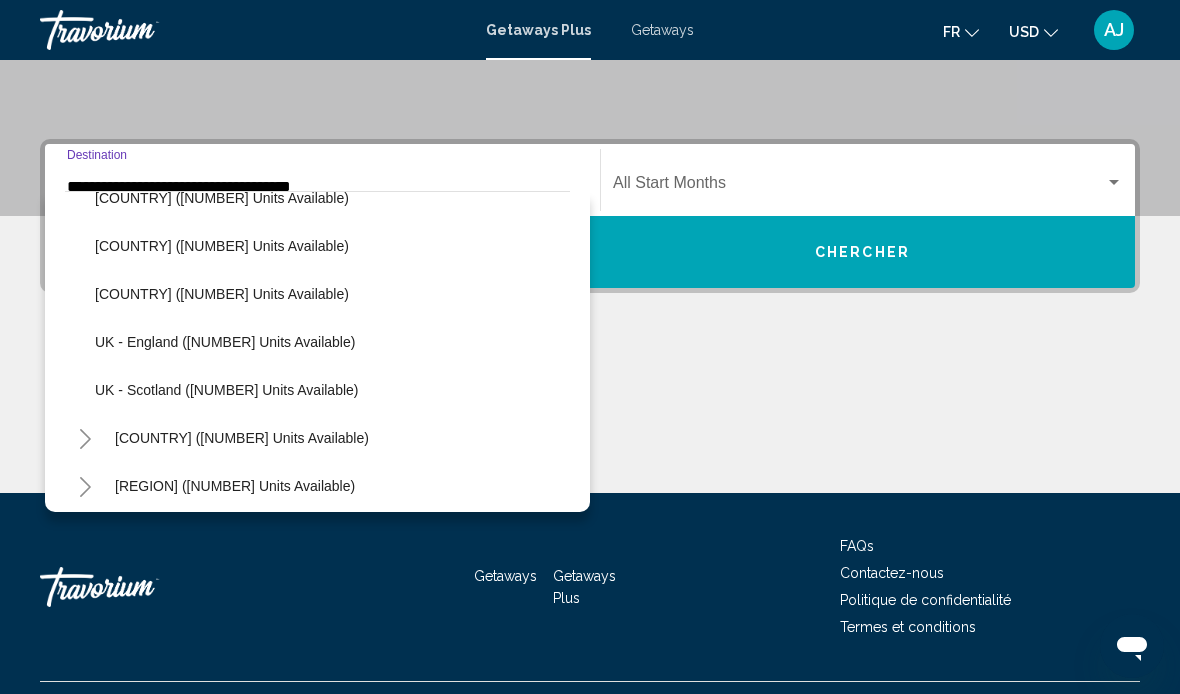 click on "Turkey (136 units available)" 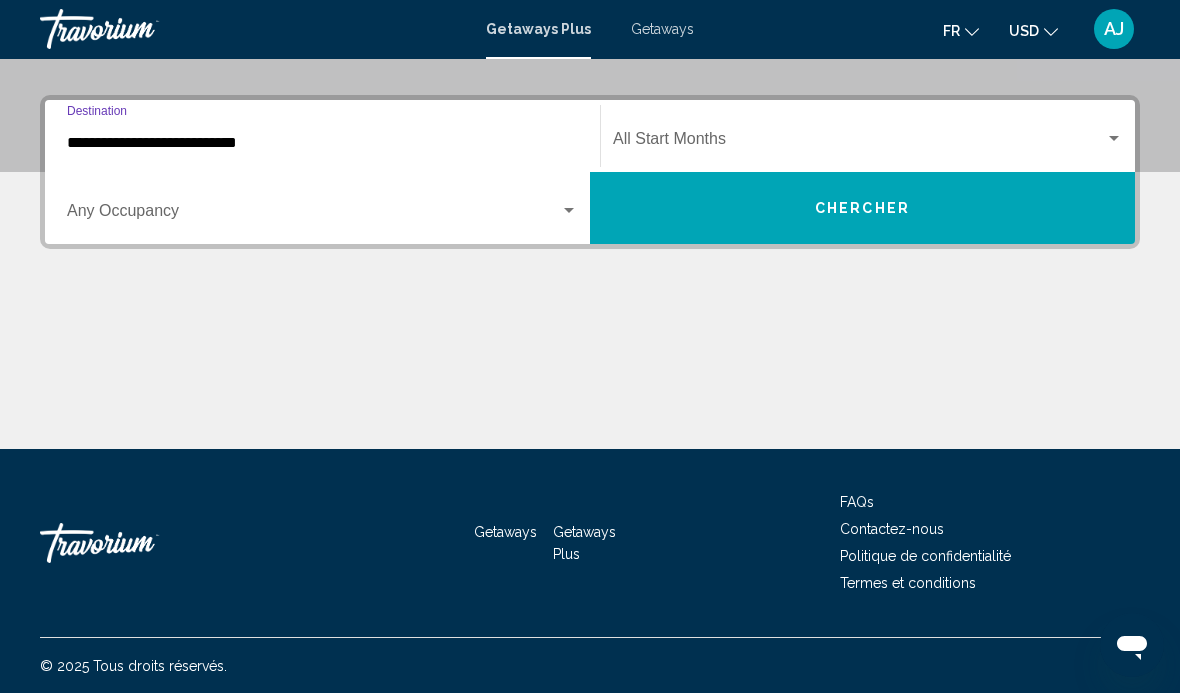 scroll, scrollTop: 428, scrollLeft: 0, axis: vertical 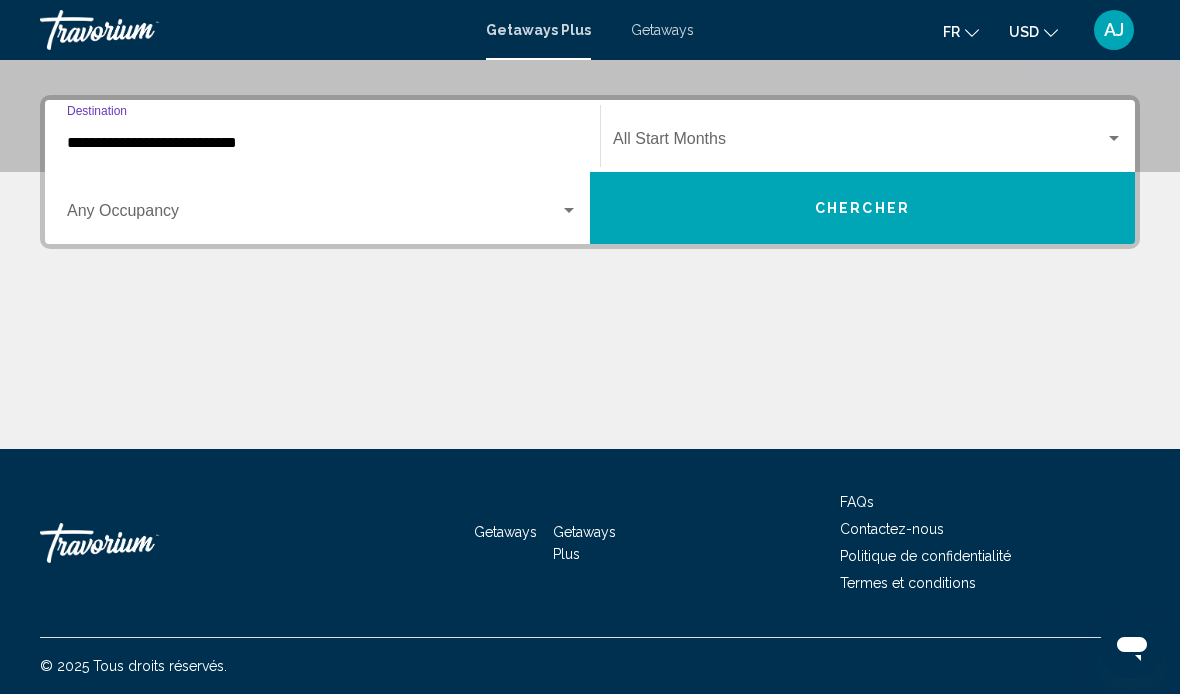 click at bounding box center (313, 215) 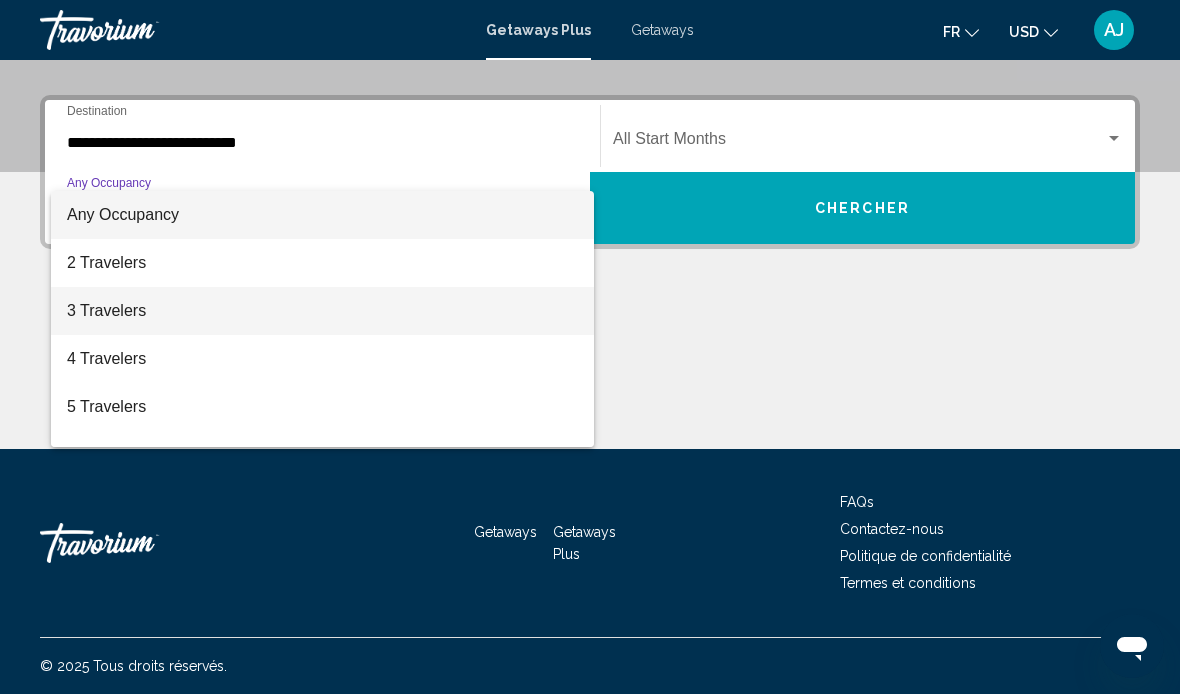 click on "3 Travelers" at bounding box center [322, 311] 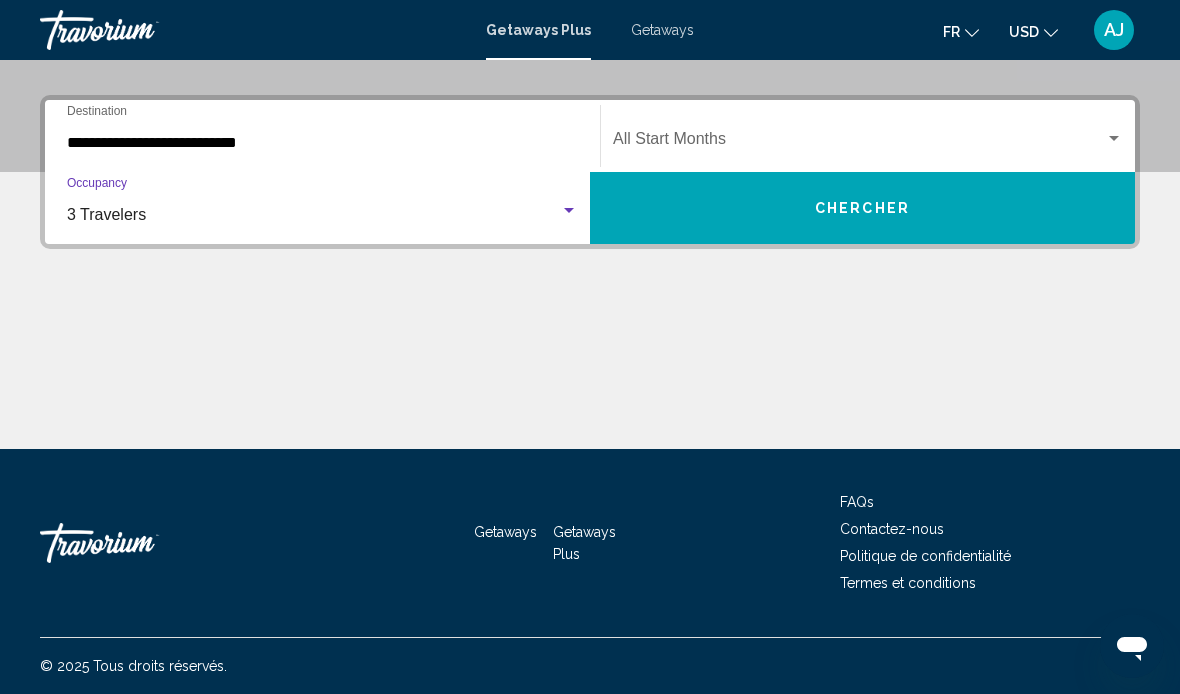 click at bounding box center [859, 143] 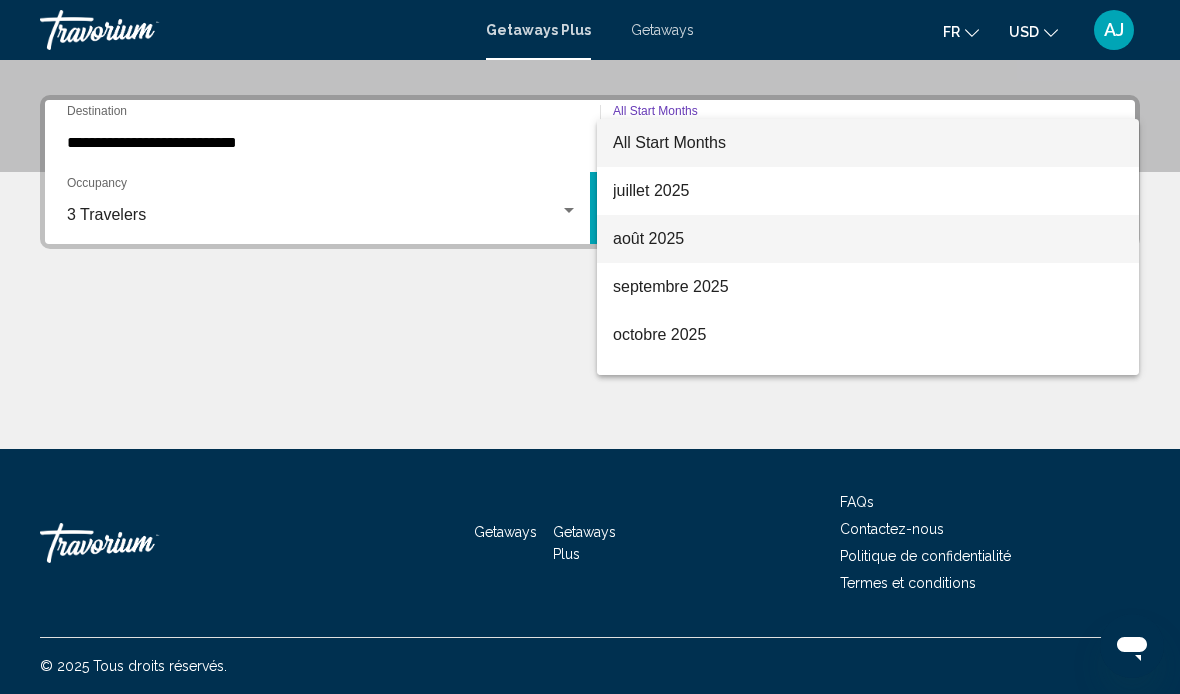 click on "août 2025" at bounding box center (868, 239) 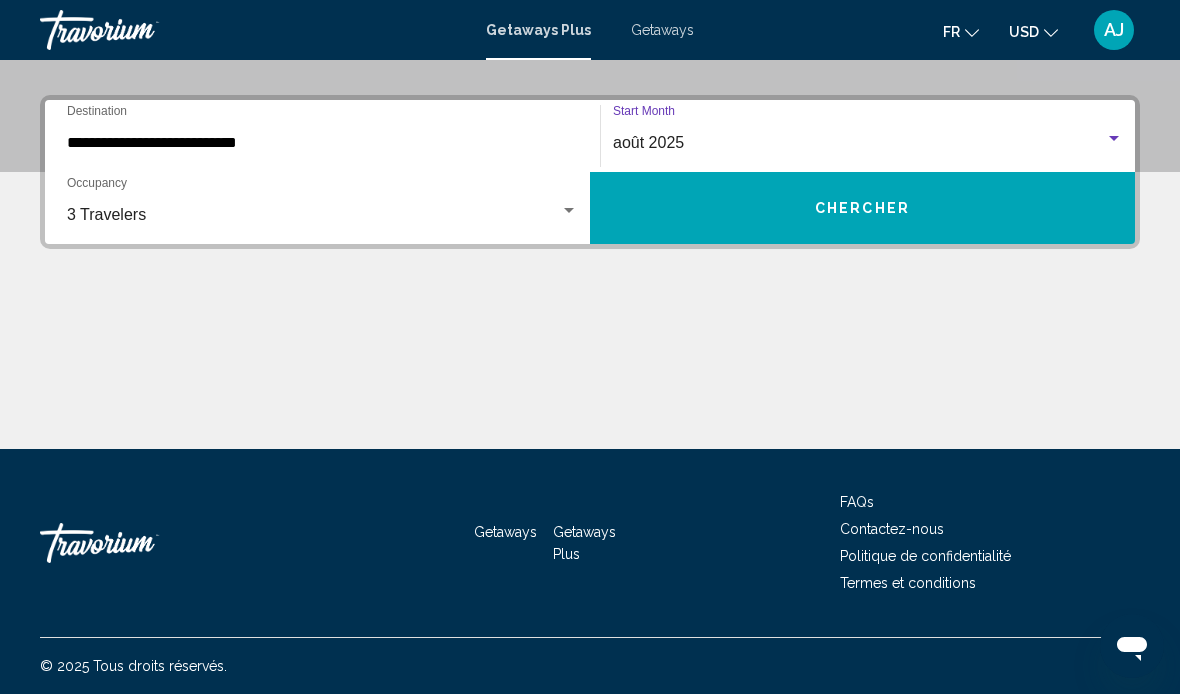 click on "Chercher" at bounding box center [862, 209] 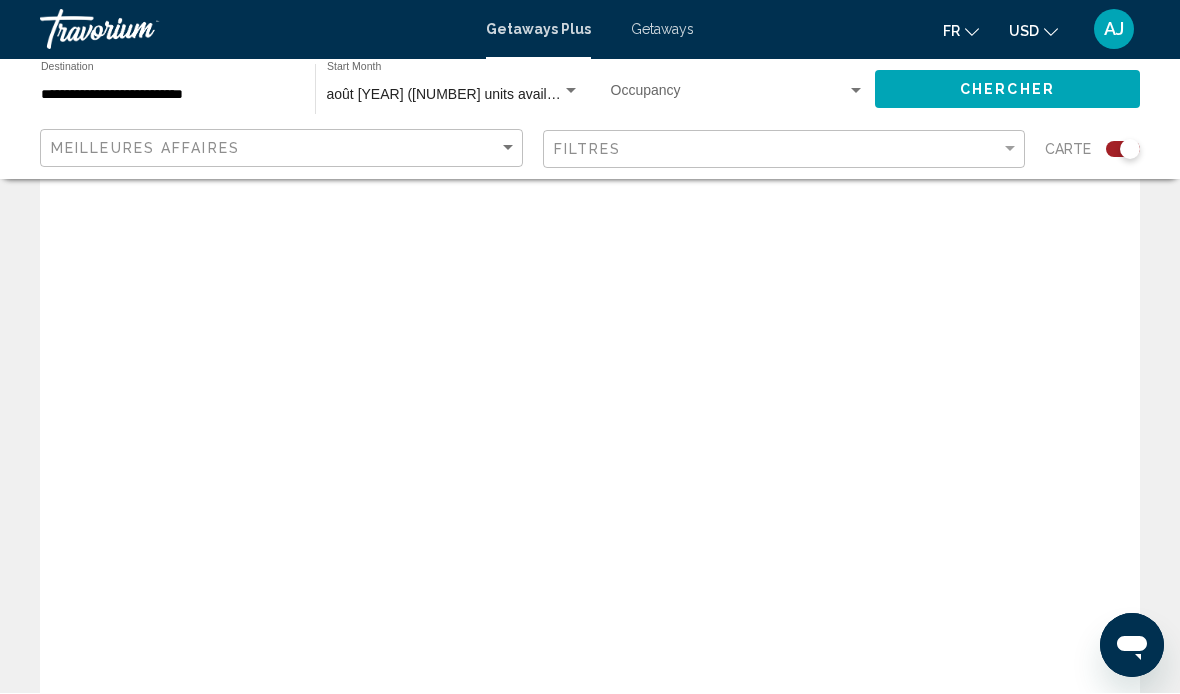scroll, scrollTop: 74, scrollLeft: 0, axis: vertical 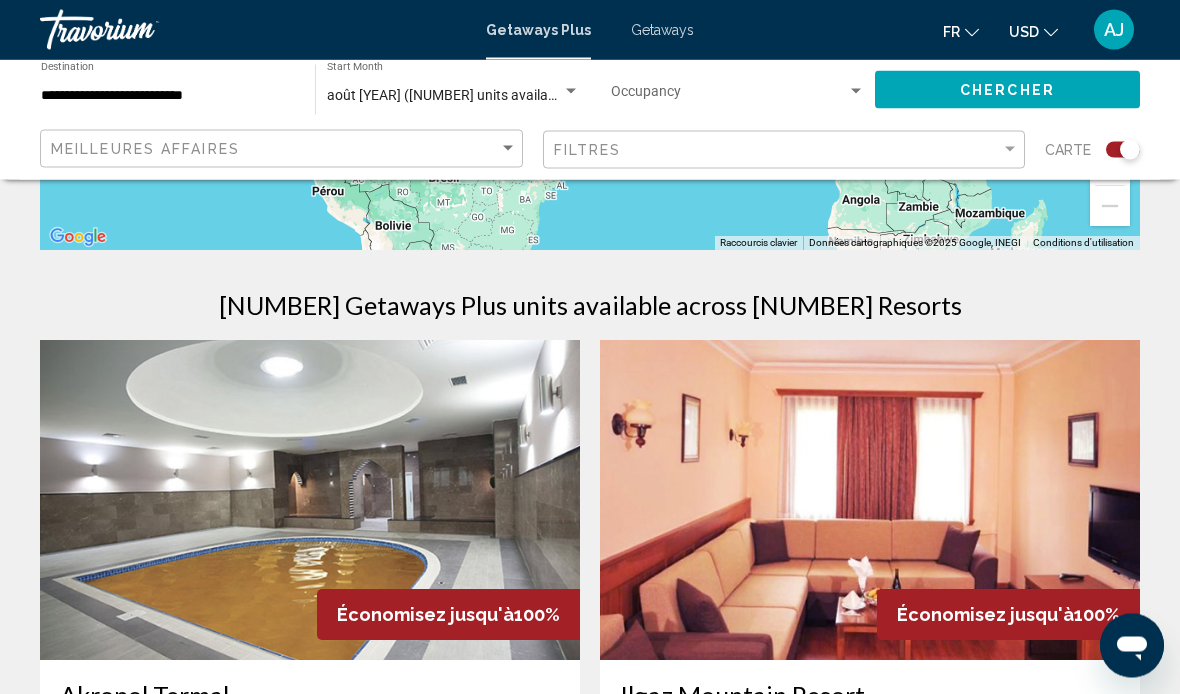 click on "USD
USD ($) MXN (Mex$) CAD (Can$) GBP (£) EUR (€) AUD (A$) NZD (NZ$) CNY (CN¥)" 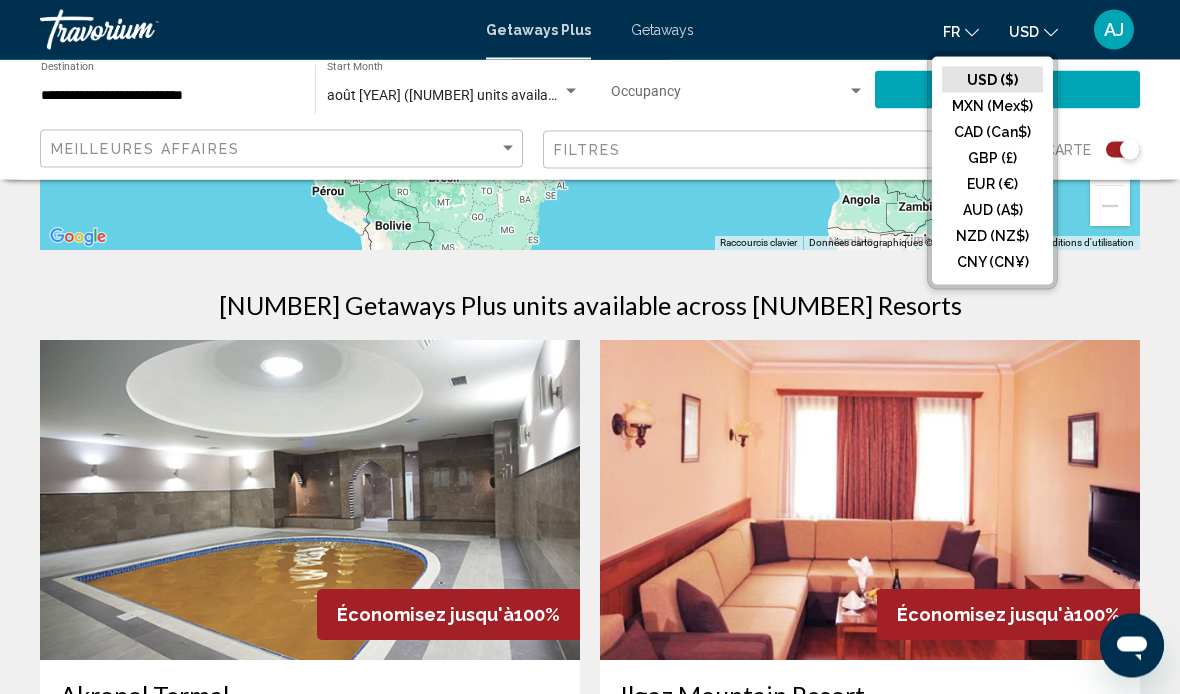 scroll, scrollTop: 550, scrollLeft: 0, axis: vertical 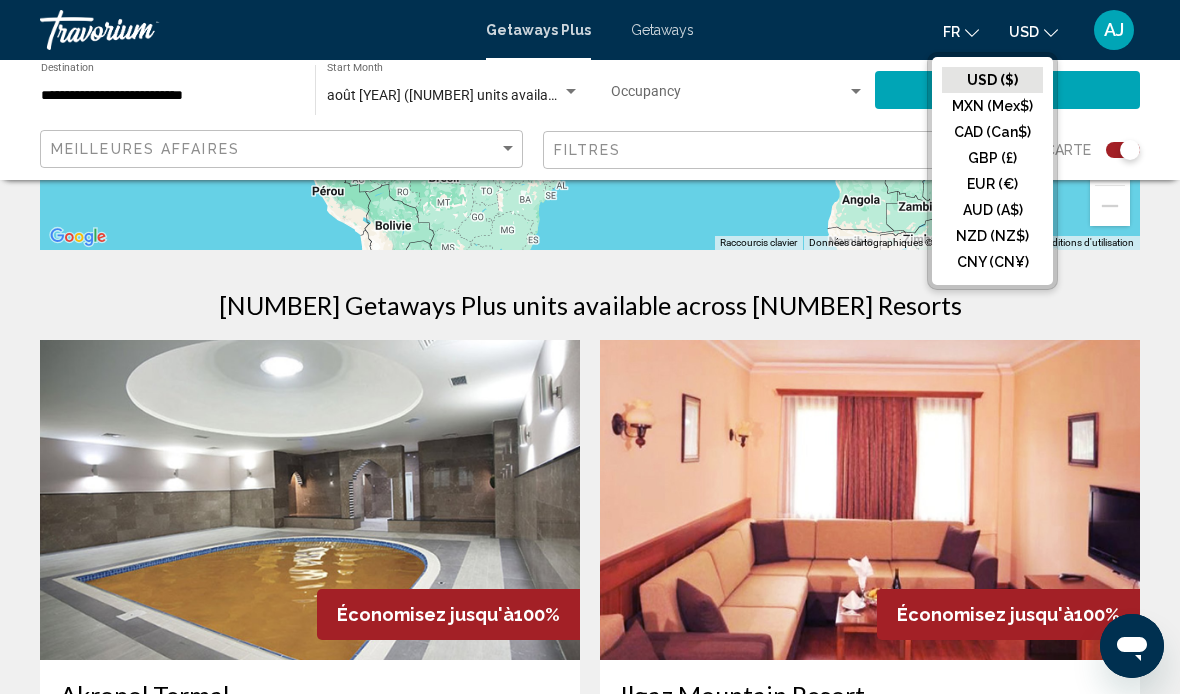 click on "EUR (€)" 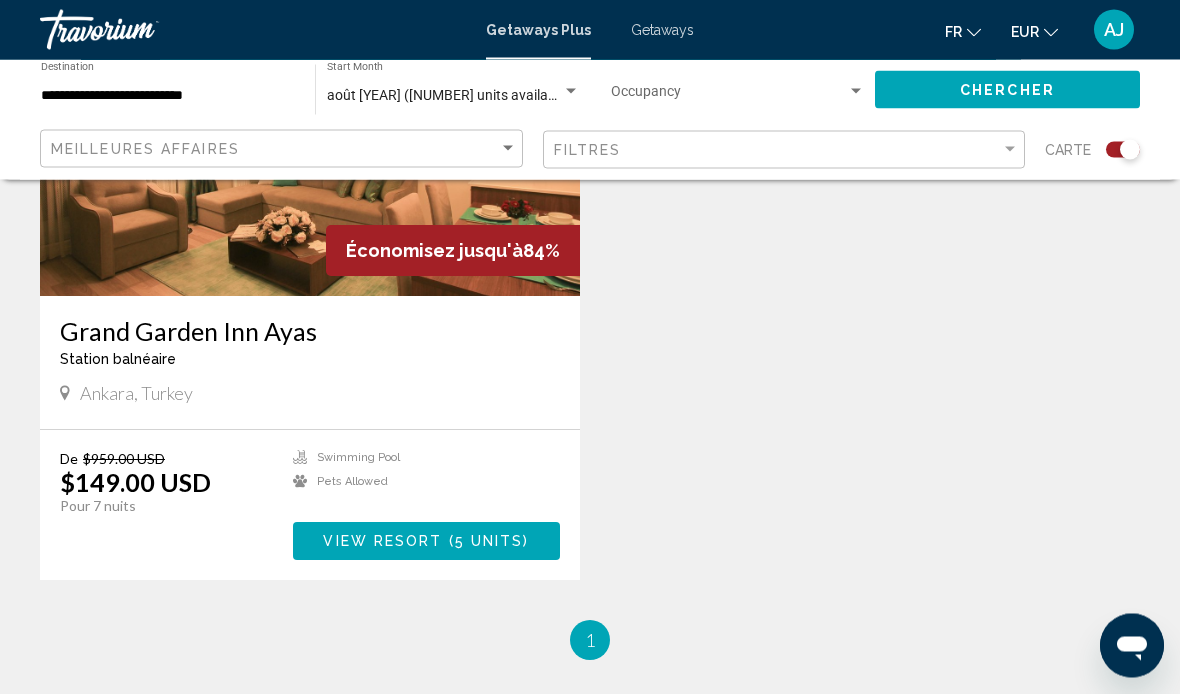scroll, scrollTop: 1557, scrollLeft: 0, axis: vertical 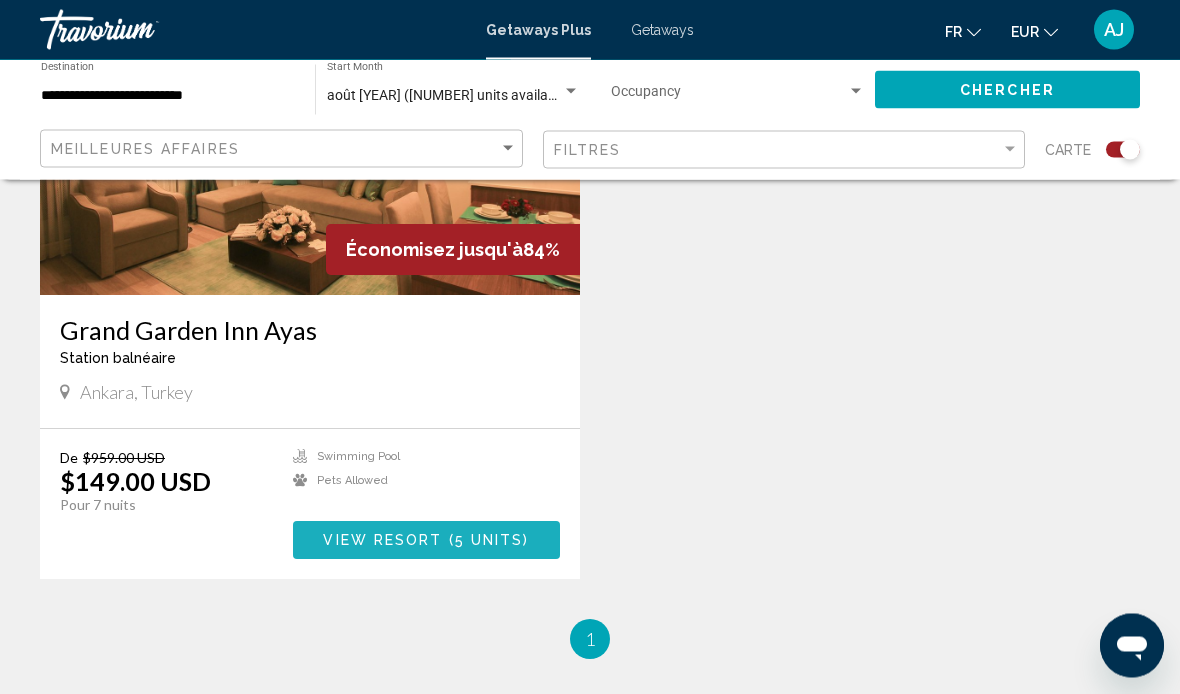 click on "View Resort    ( 5 units )" at bounding box center [426, 540] 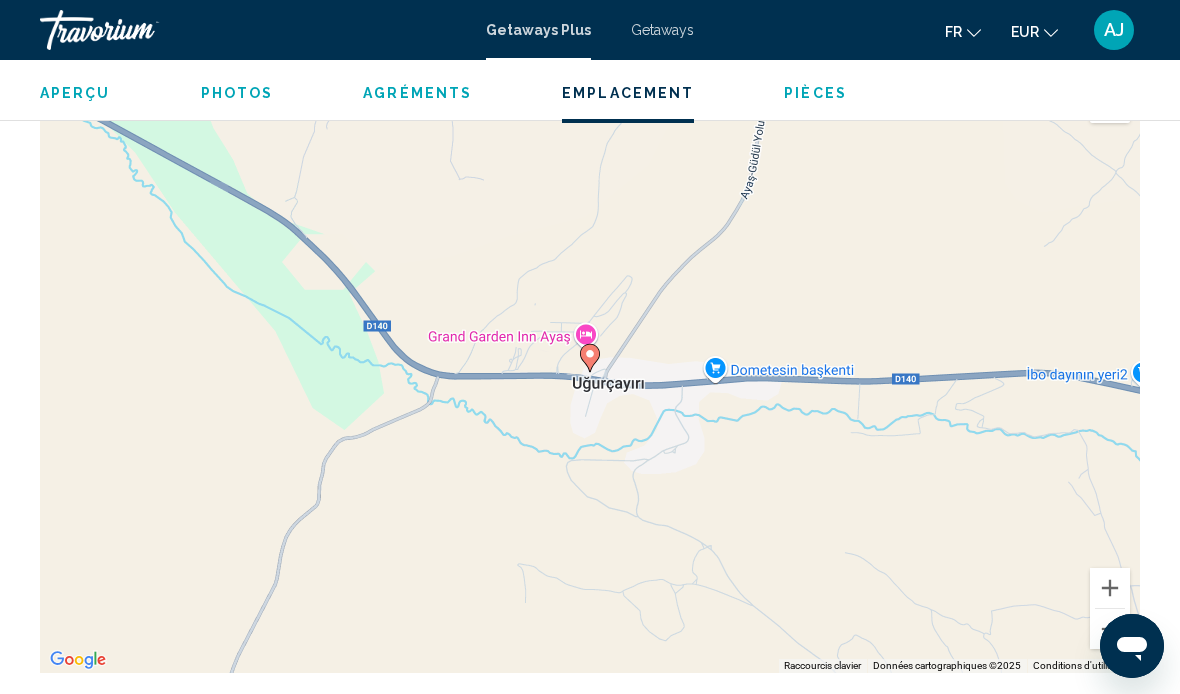 scroll, scrollTop: 2667, scrollLeft: 0, axis: vertical 